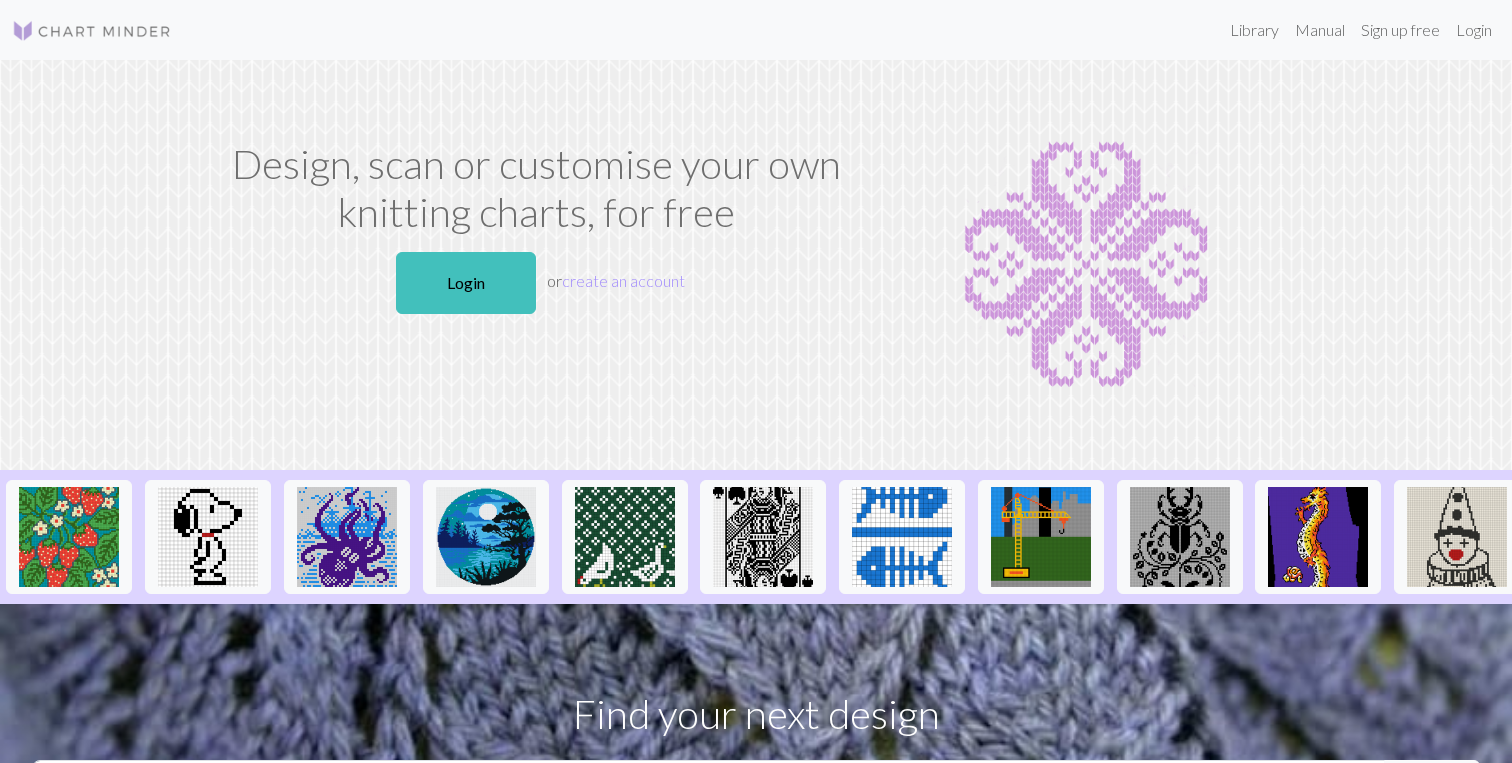 scroll, scrollTop: 0, scrollLeft: 0, axis: both 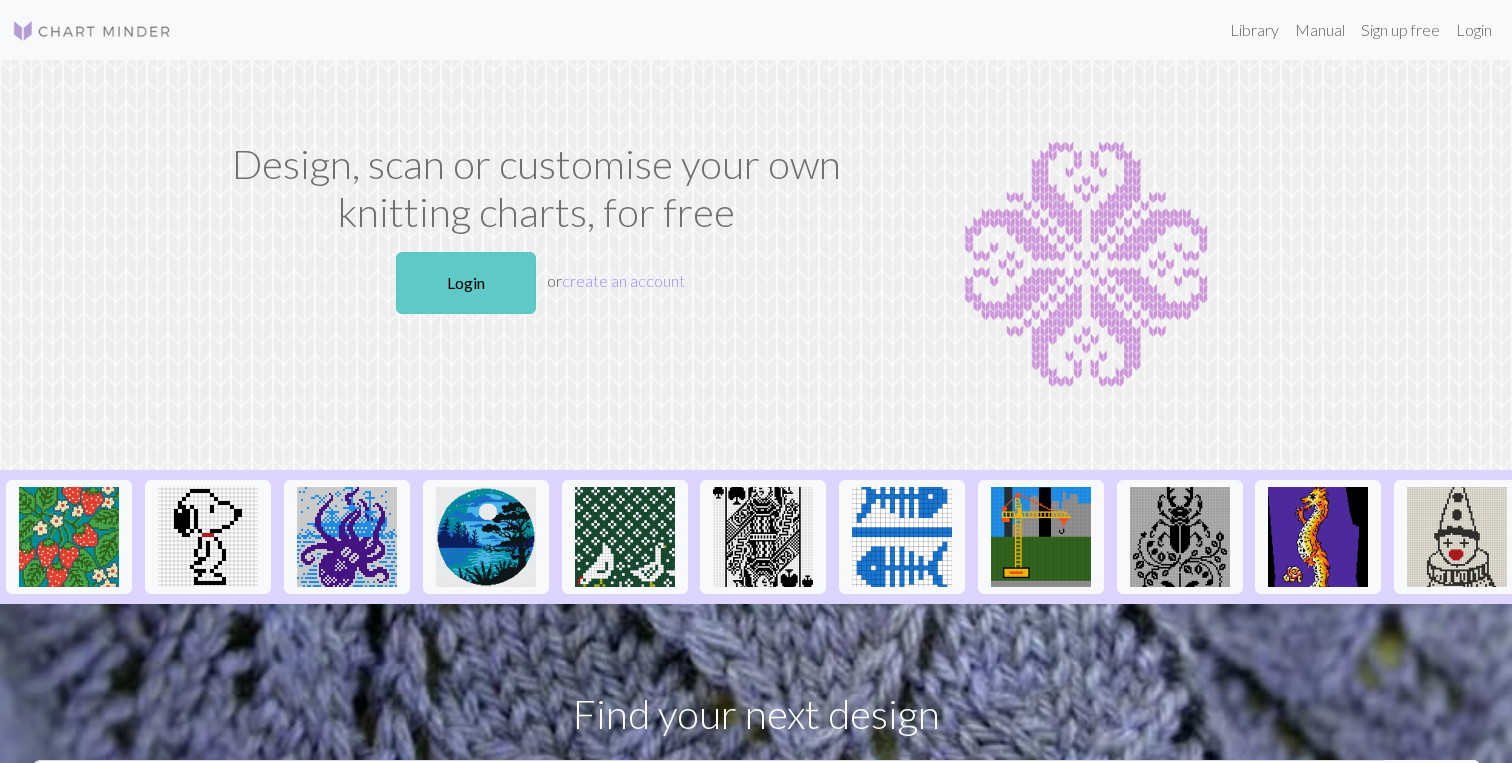 click on "Login" at bounding box center (466, 283) 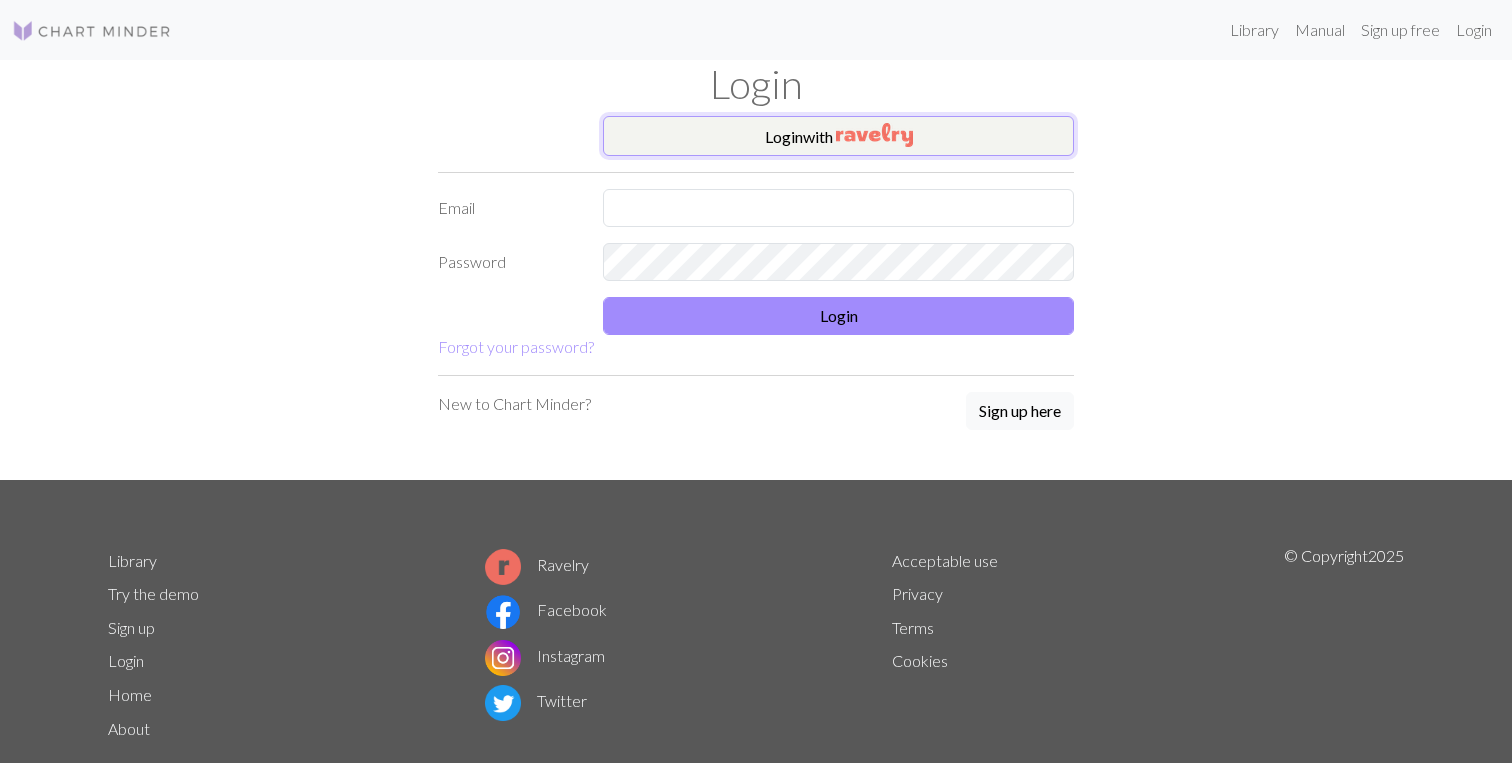 click on "Login  with" at bounding box center (838, 136) 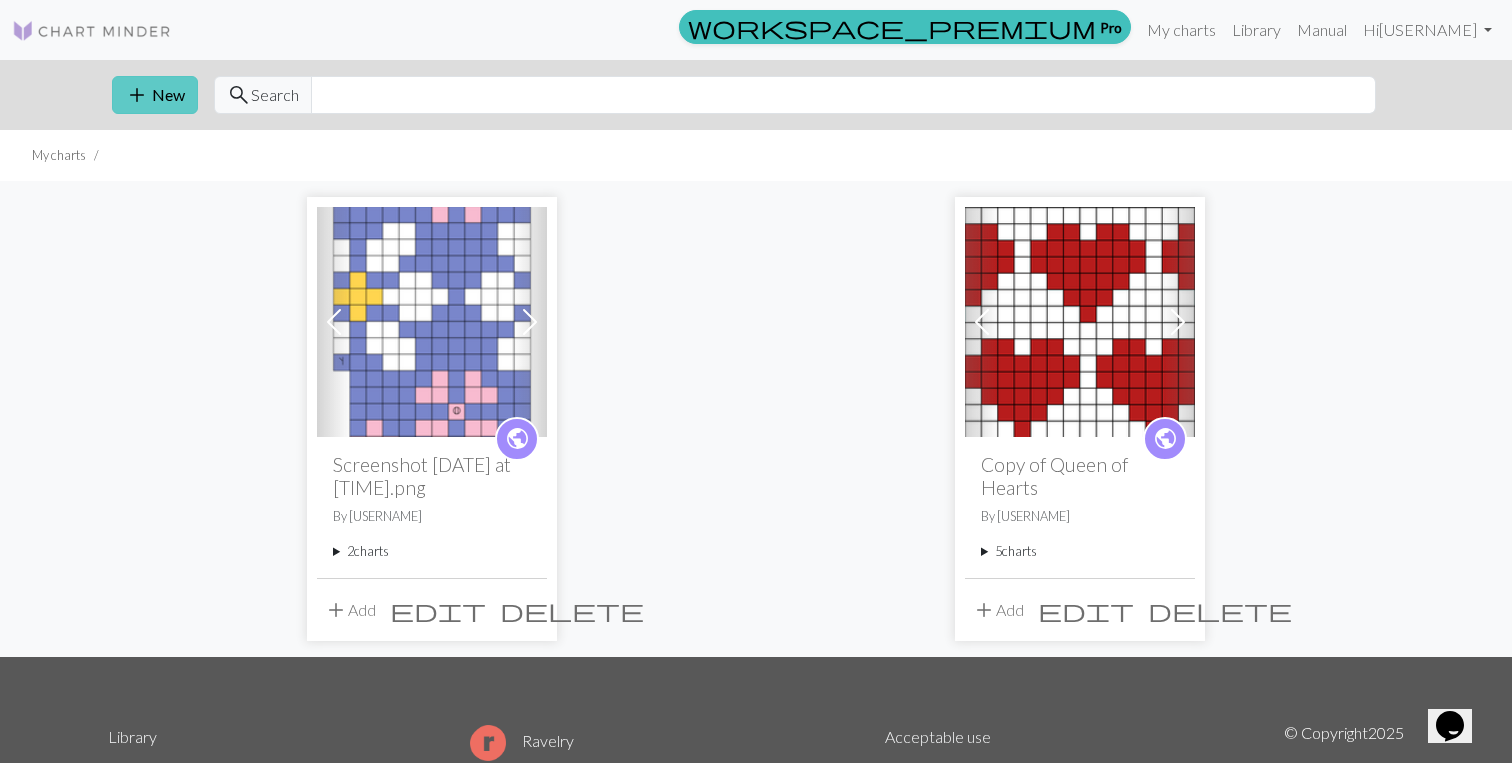 click on "add   New" at bounding box center (155, 95) 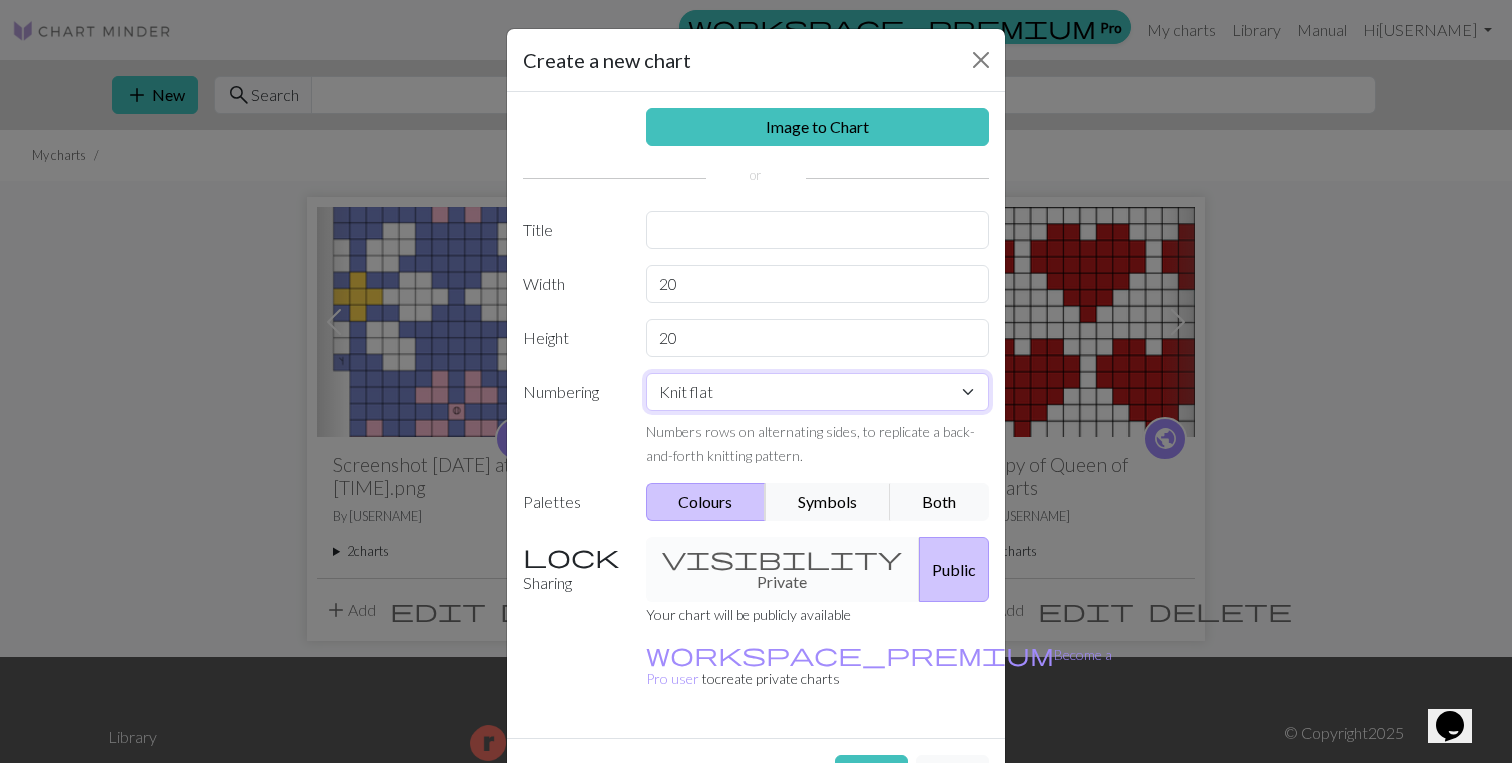 click on "Knit flat Knit in the round Lace knitting Cross stitch" at bounding box center [818, 392] 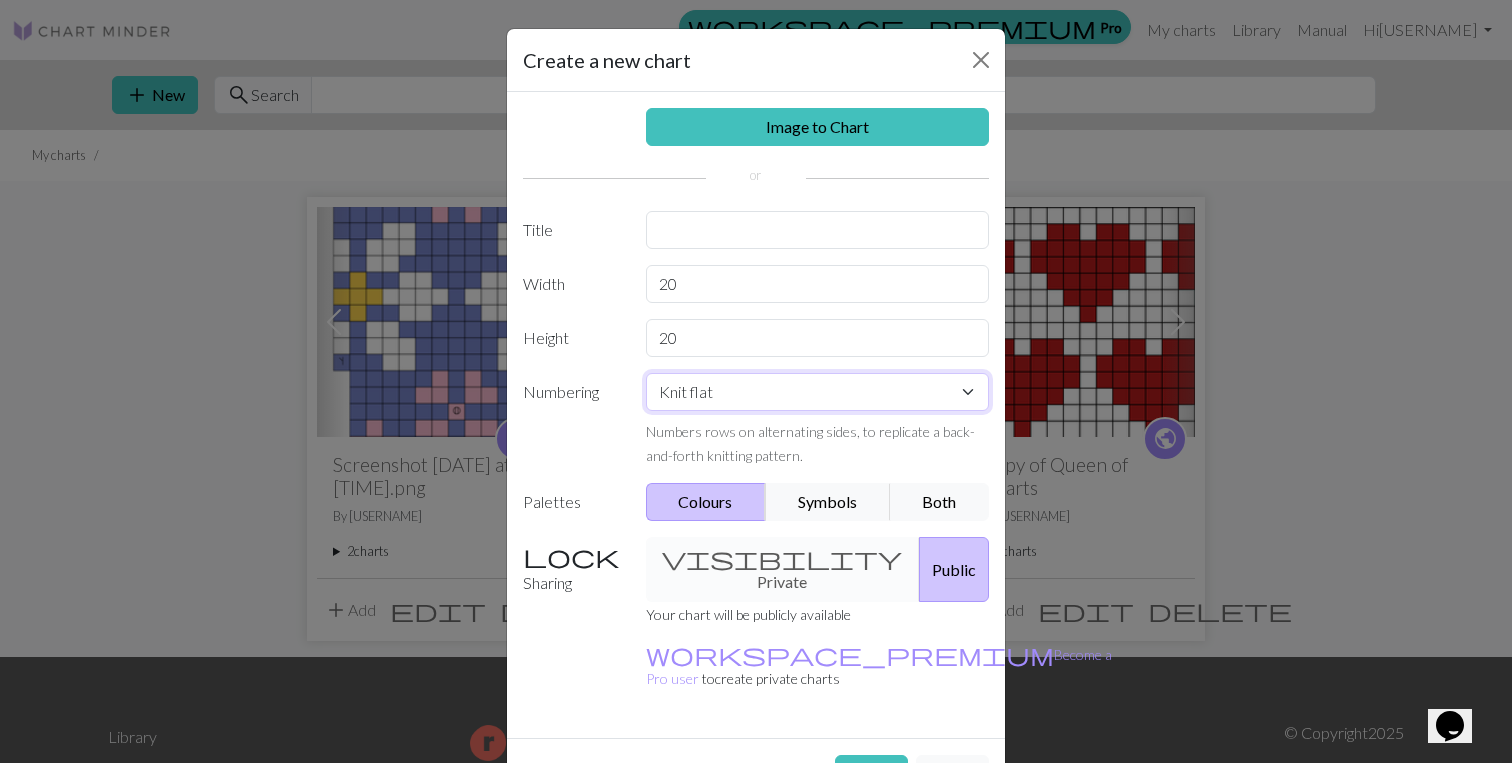 click on "Knit flat Knit in the round Lace knitting Cross stitch" at bounding box center (818, 392) 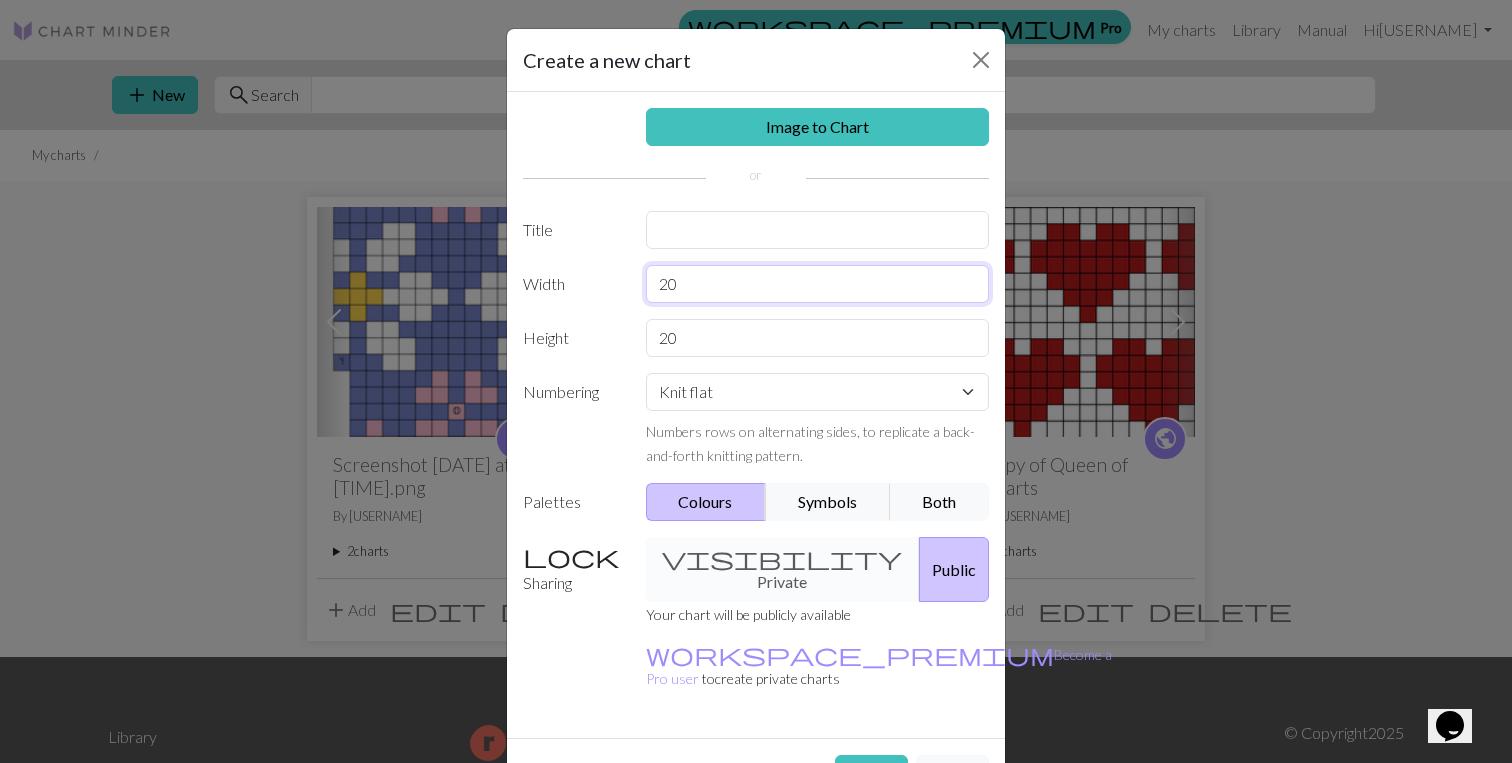 click on "20" at bounding box center (818, 284) 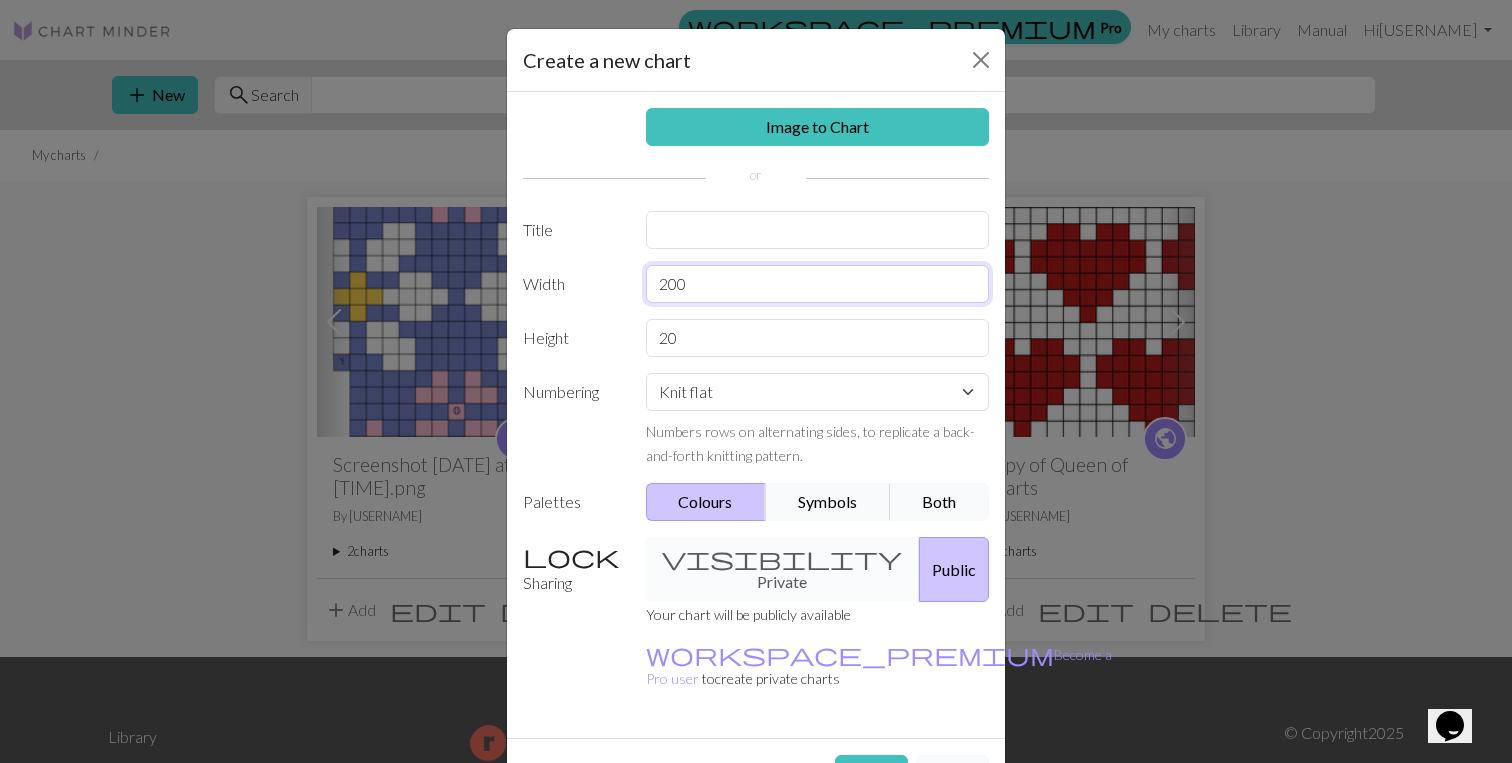 type on "200" 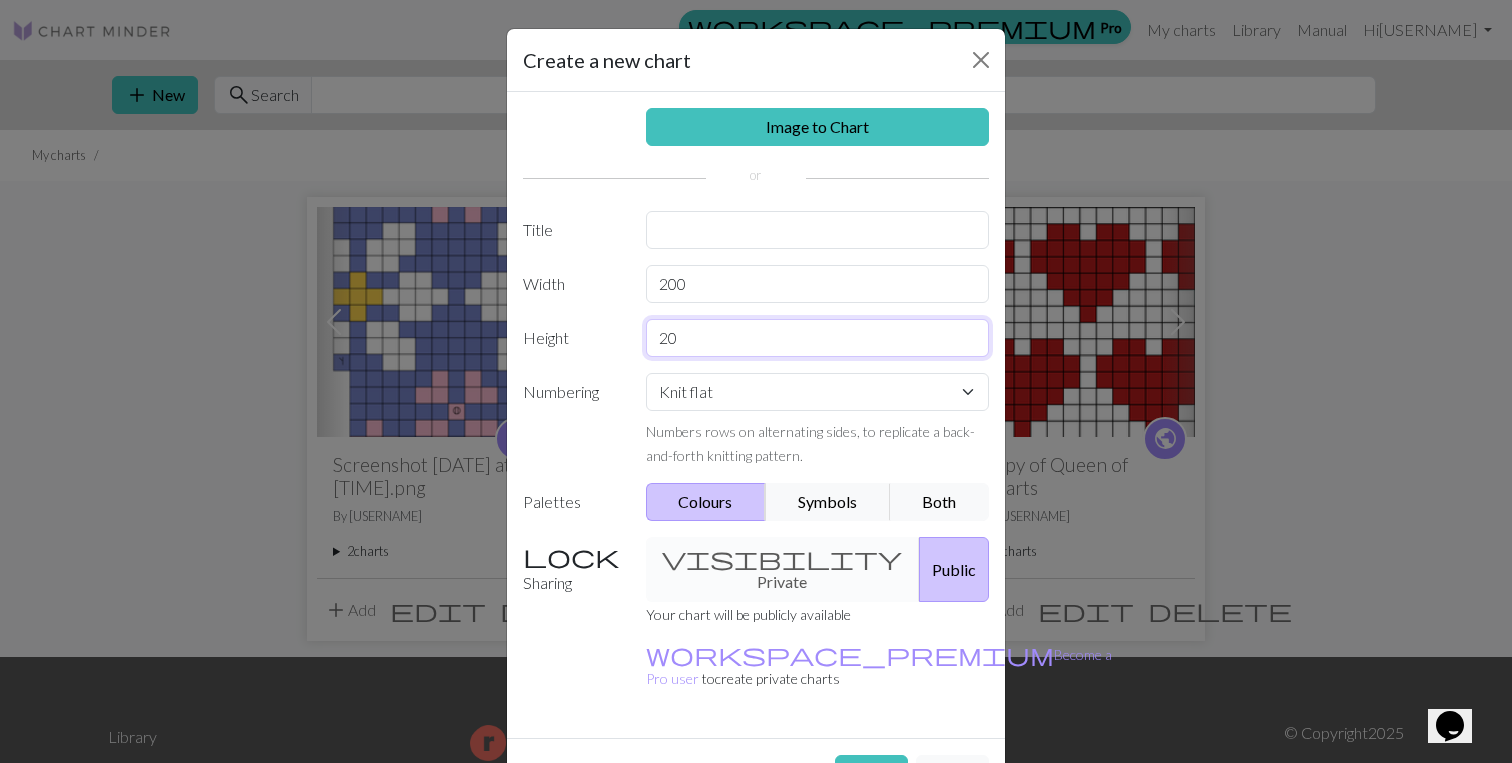 click on "20" at bounding box center (818, 338) 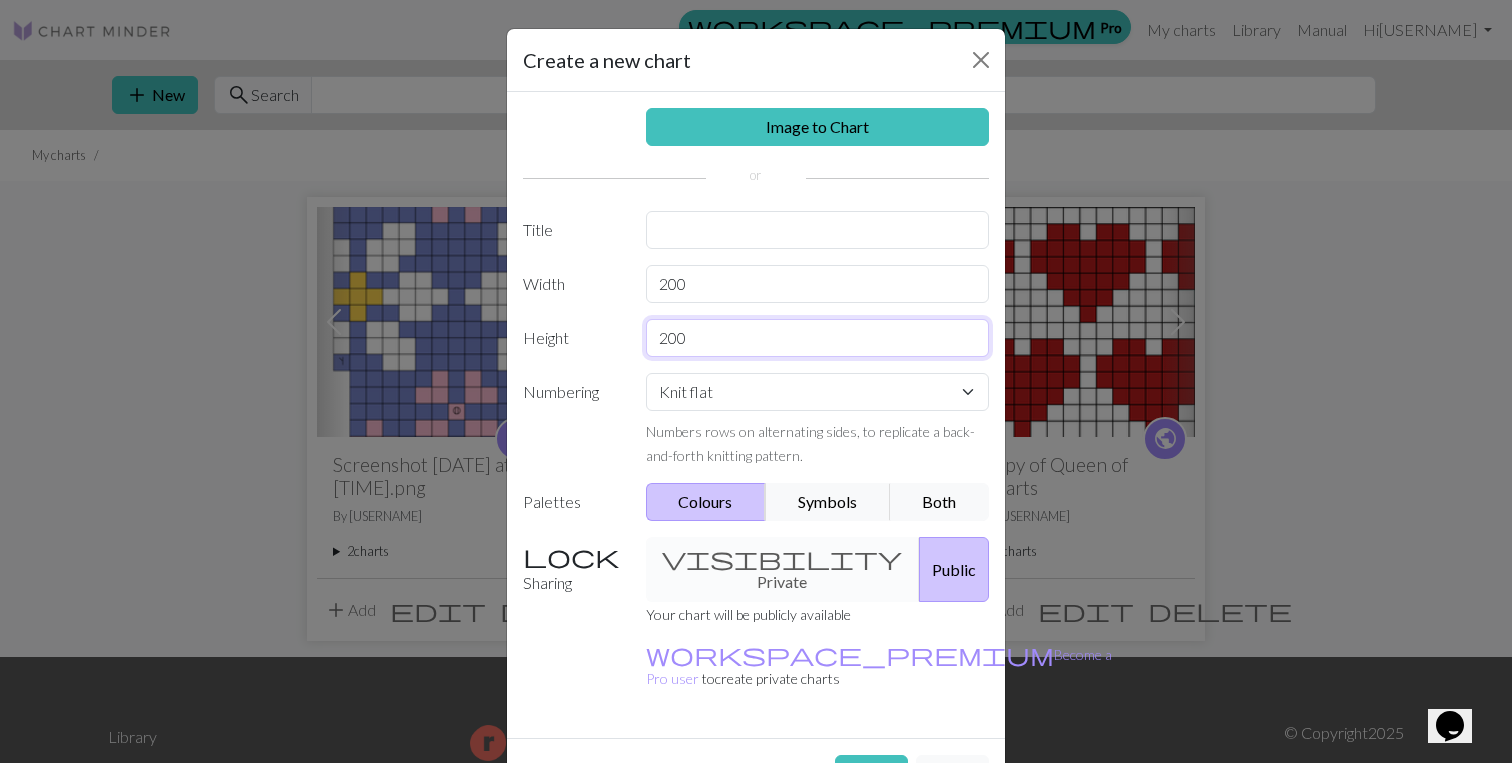 type on "200" 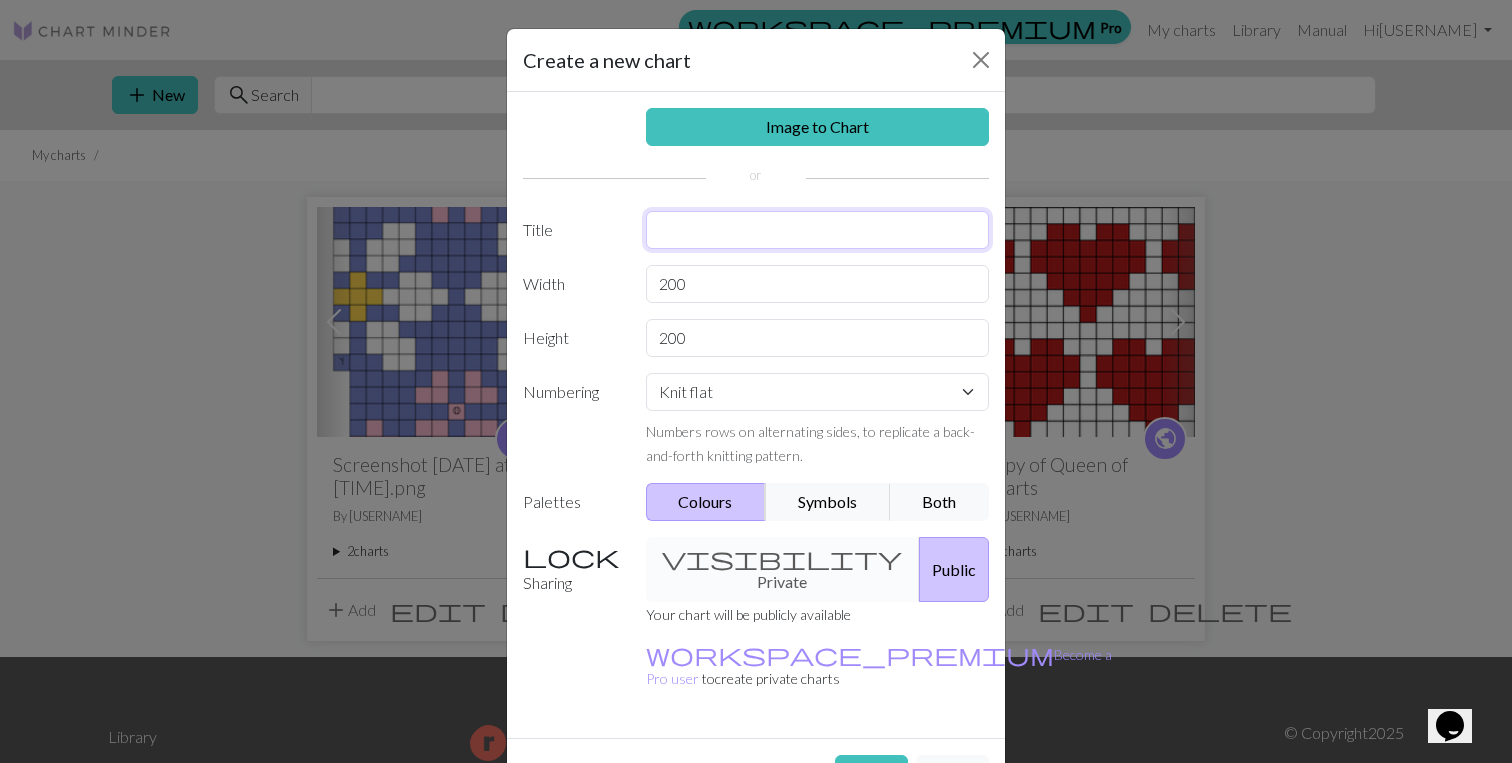 click at bounding box center (818, 230) 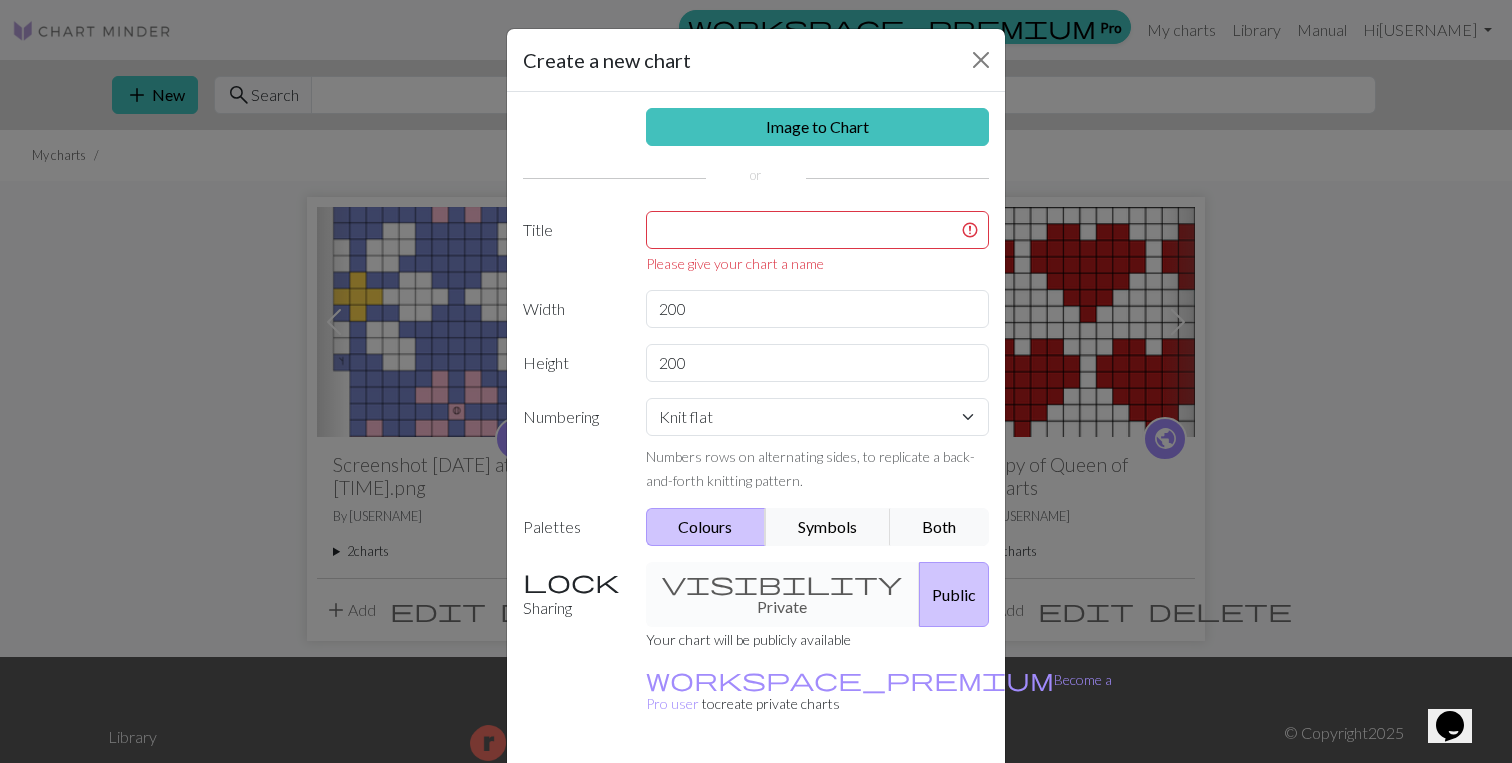 click on "Image to Chart Title Please give your chart a name Width 200 Height 200 Numbering Knit flat Knit in the round Lace knitting Cross stitch Numbers rows on alternating sides, to replicate a back-and-forth knitting pattern. Palettes Colours Symbols Both Sharing visibility  Private Public Your chart will be publicly available workspace_premium Become a Pro user   to  create private charts" at bounding box center [756, 427] 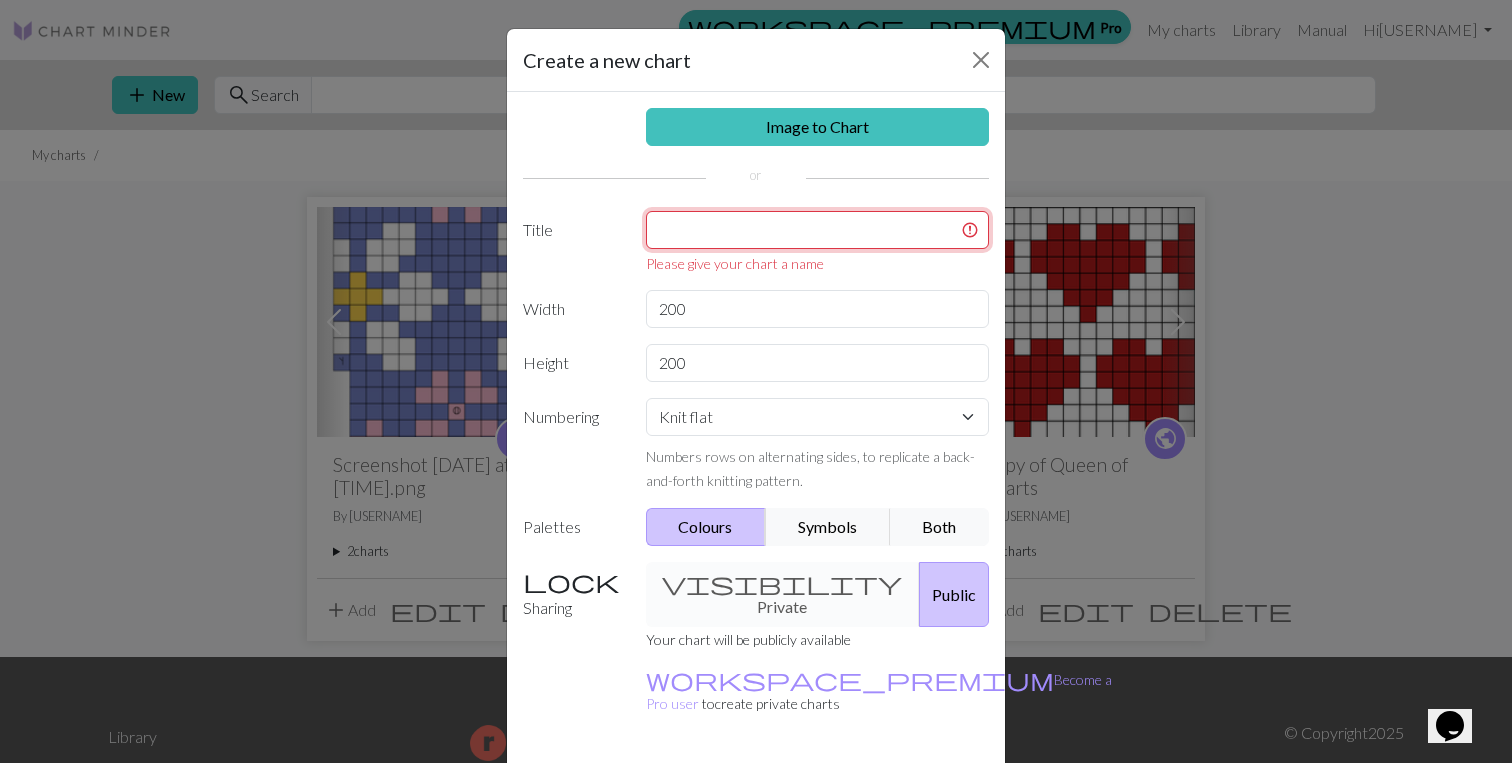 click at bounding box center [818, 230] 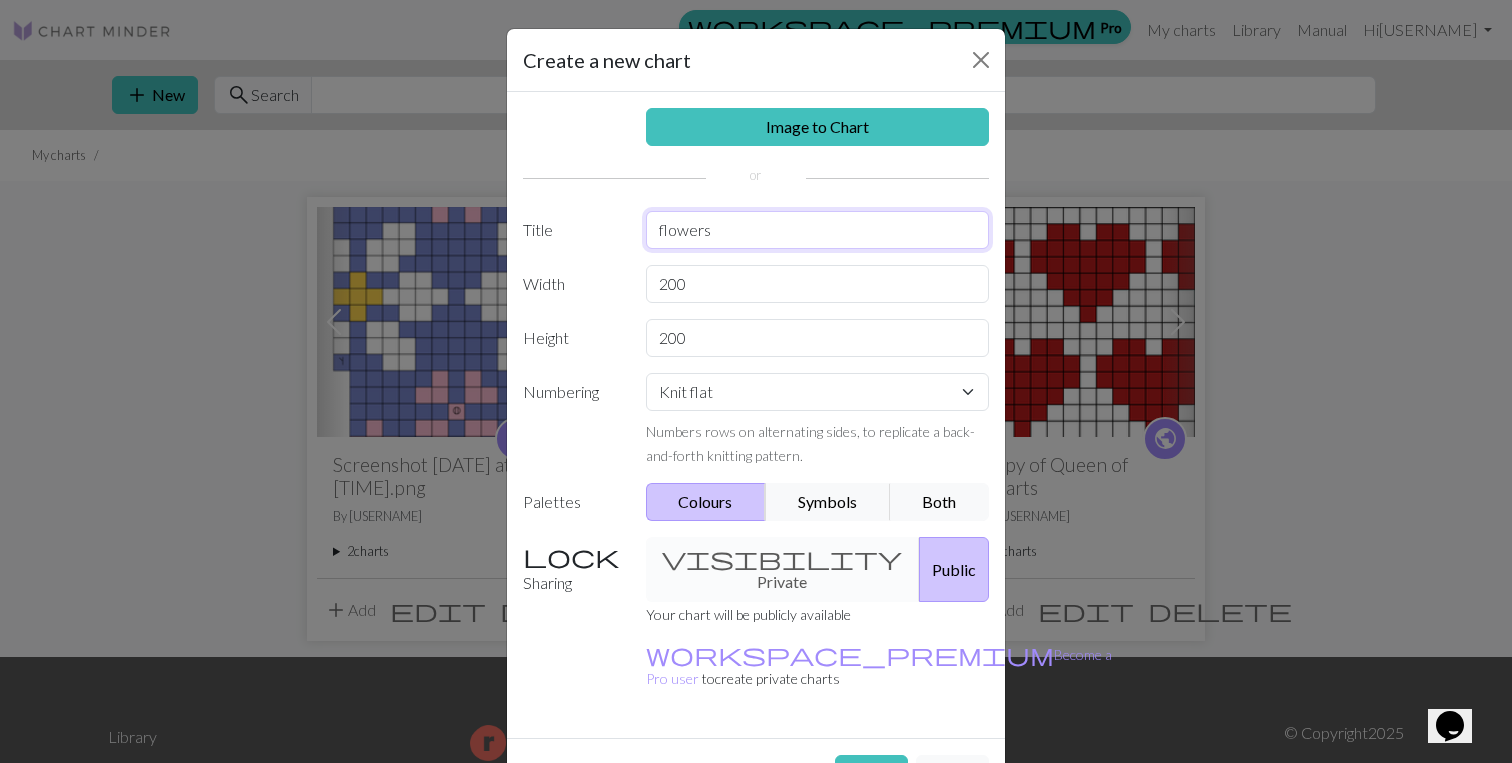 type on "flowers" 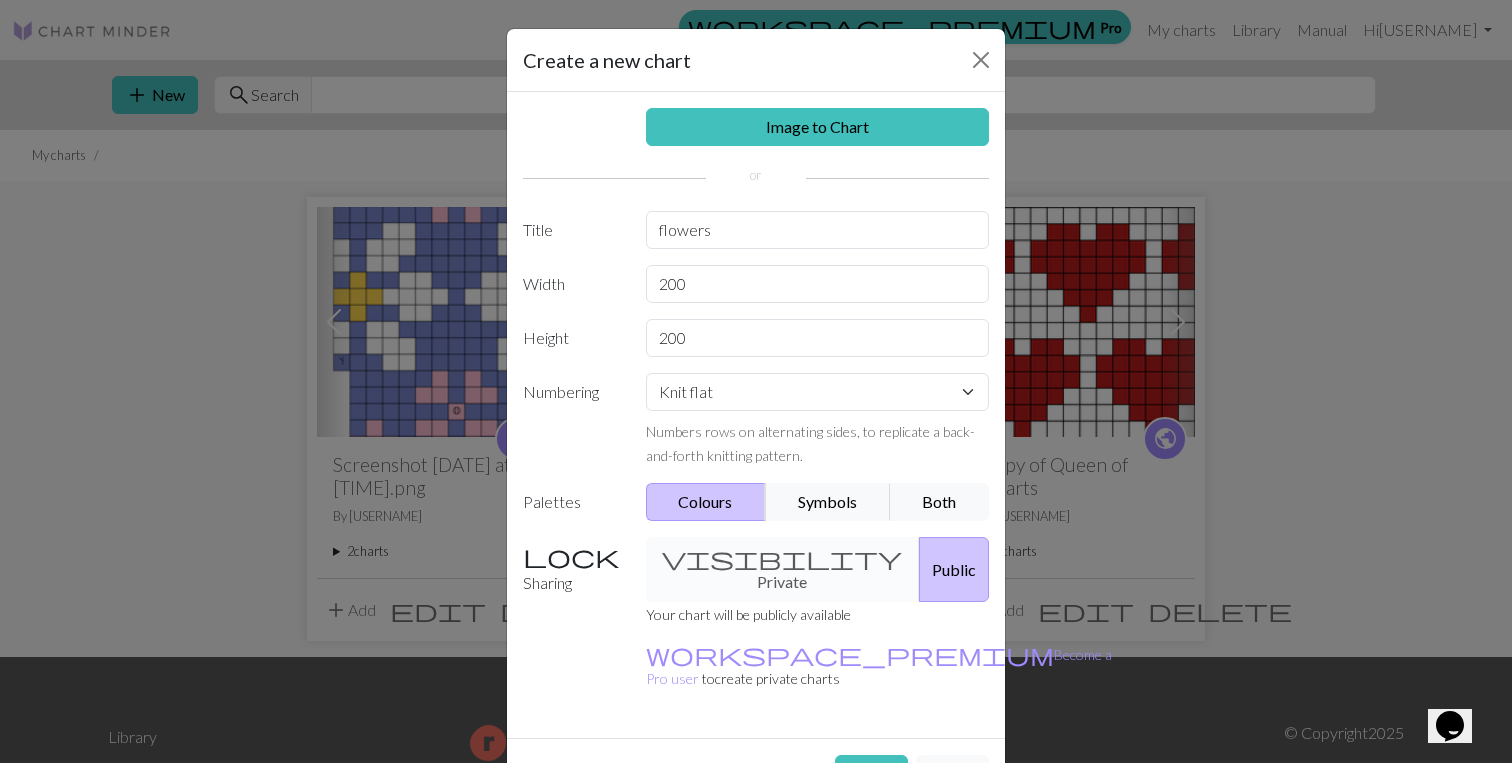 click on "visibility  Private Public" at bounding box center (818, 569) 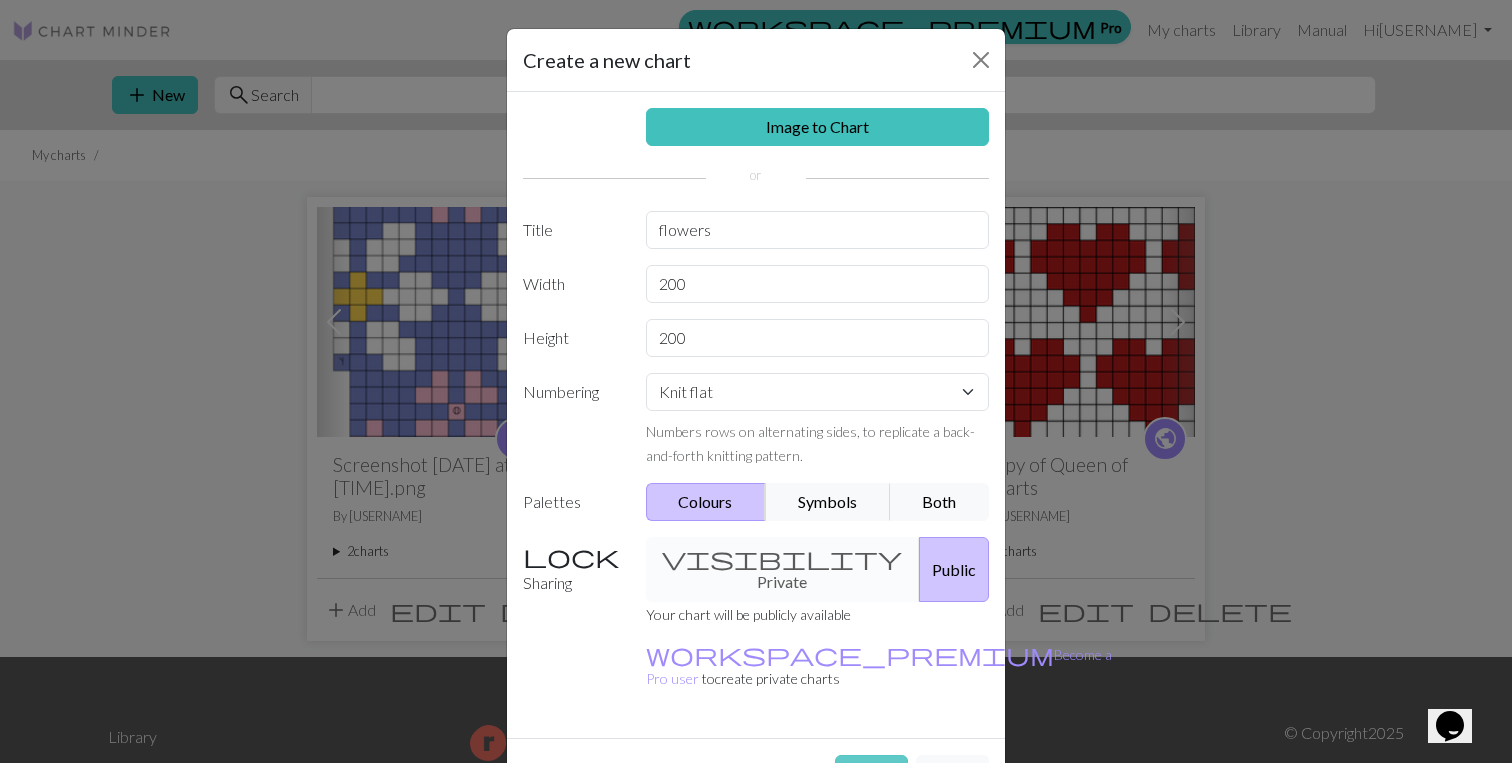 click on "Create" at bounding box center (871, 774) 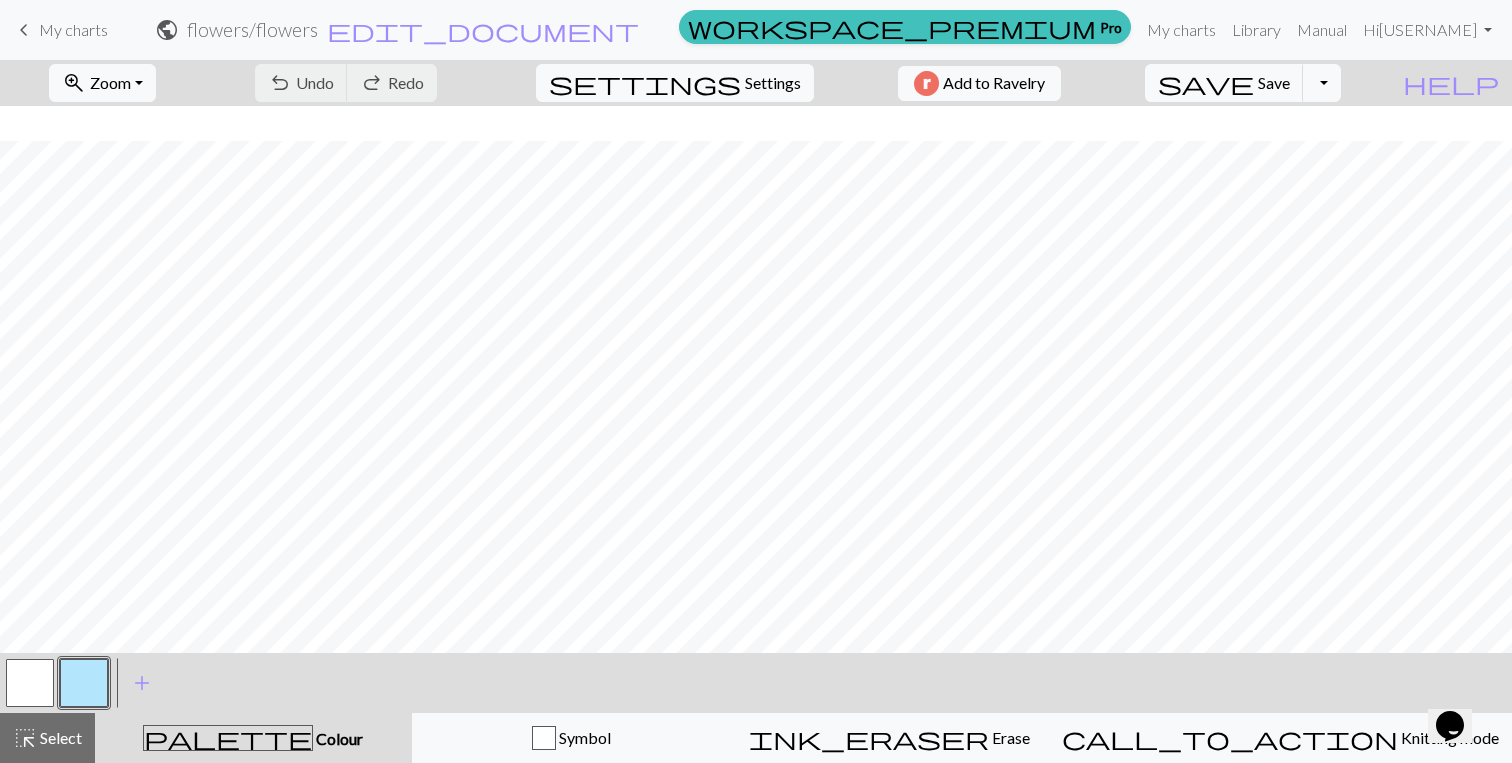 scroll, scrollTop: 35, scrollLeft: 0, axis: vertical 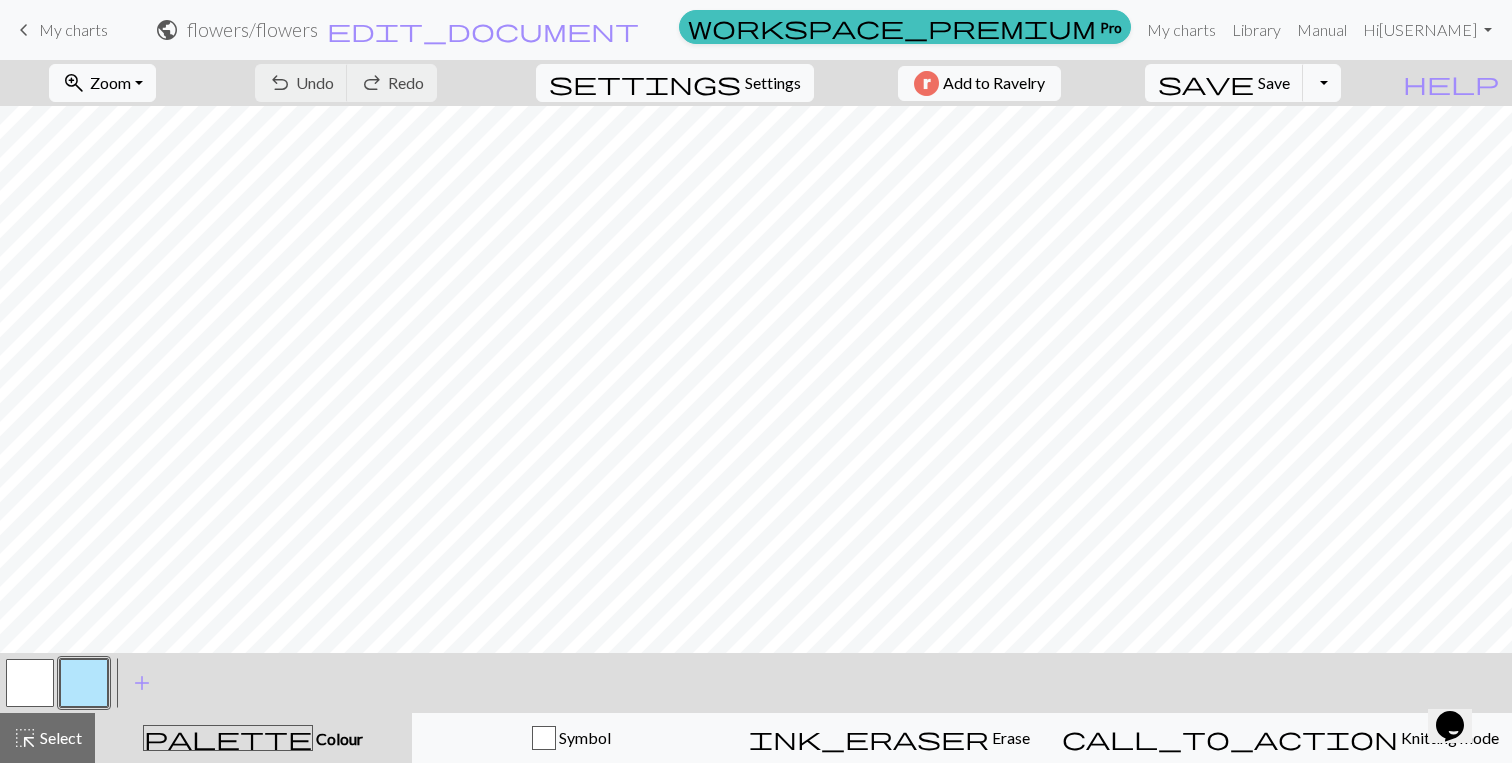 click at bounding box center (30, 683) 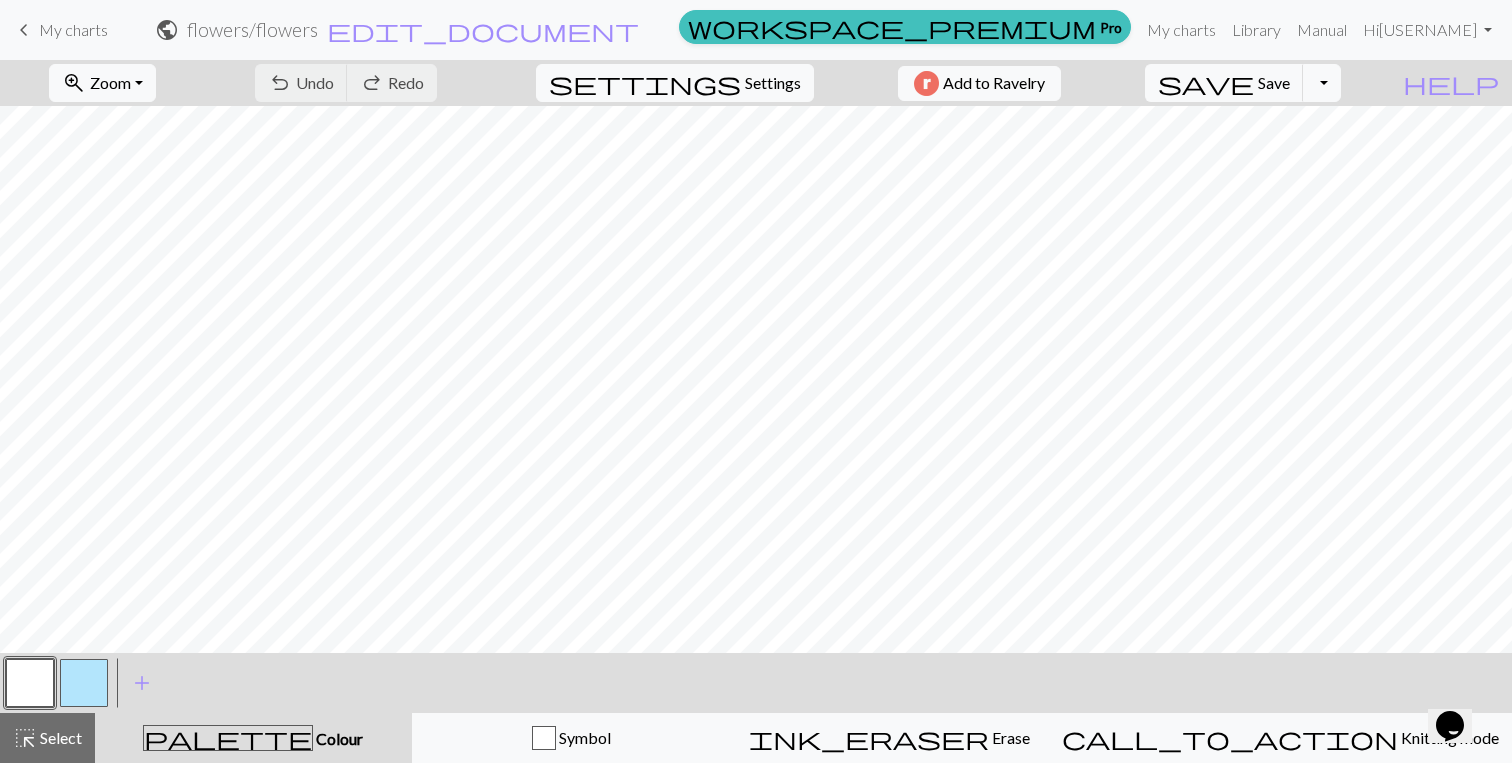 click at bounding box center (30, 683) 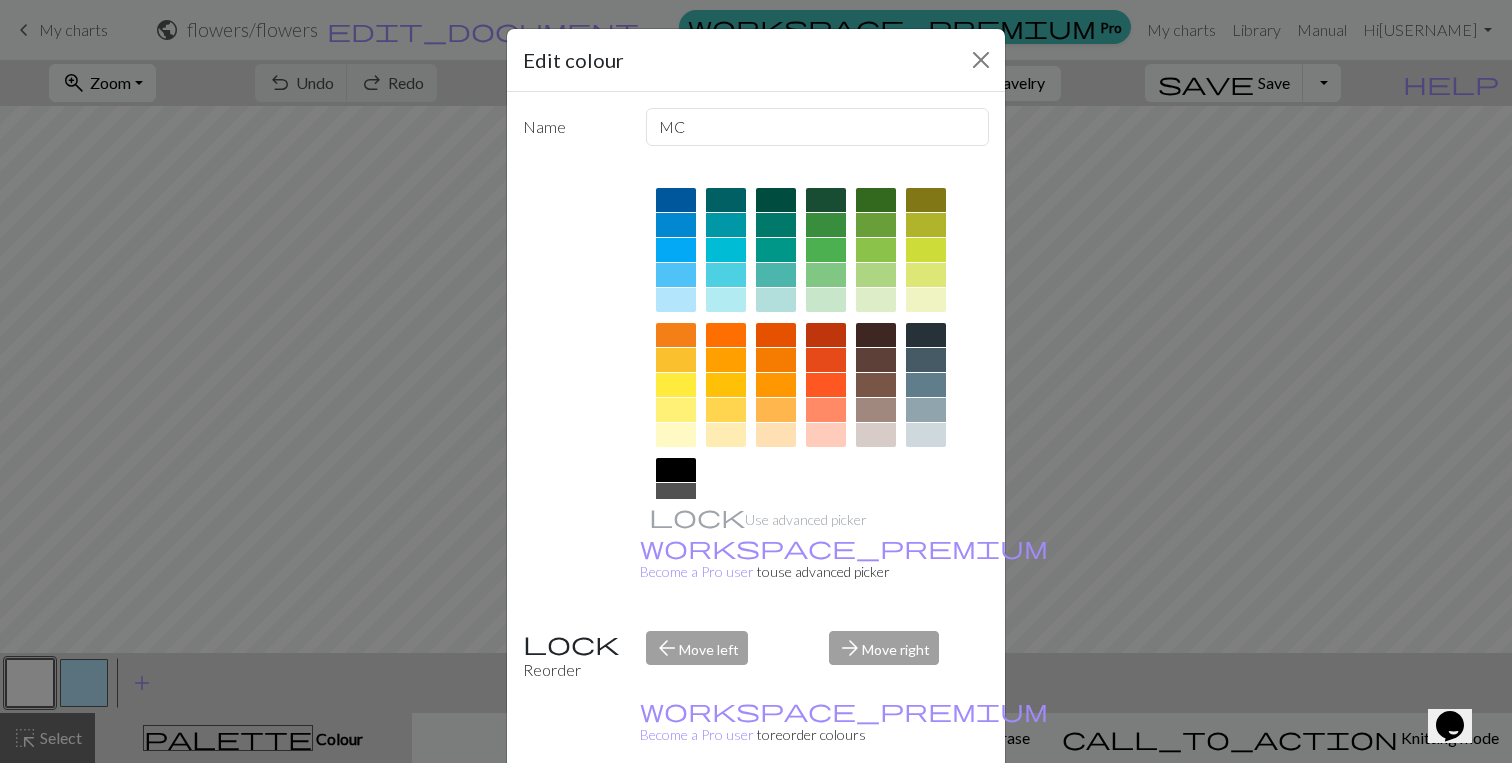 scroll, scrollTop: 167, scrollLeft: 0, axis: vertical 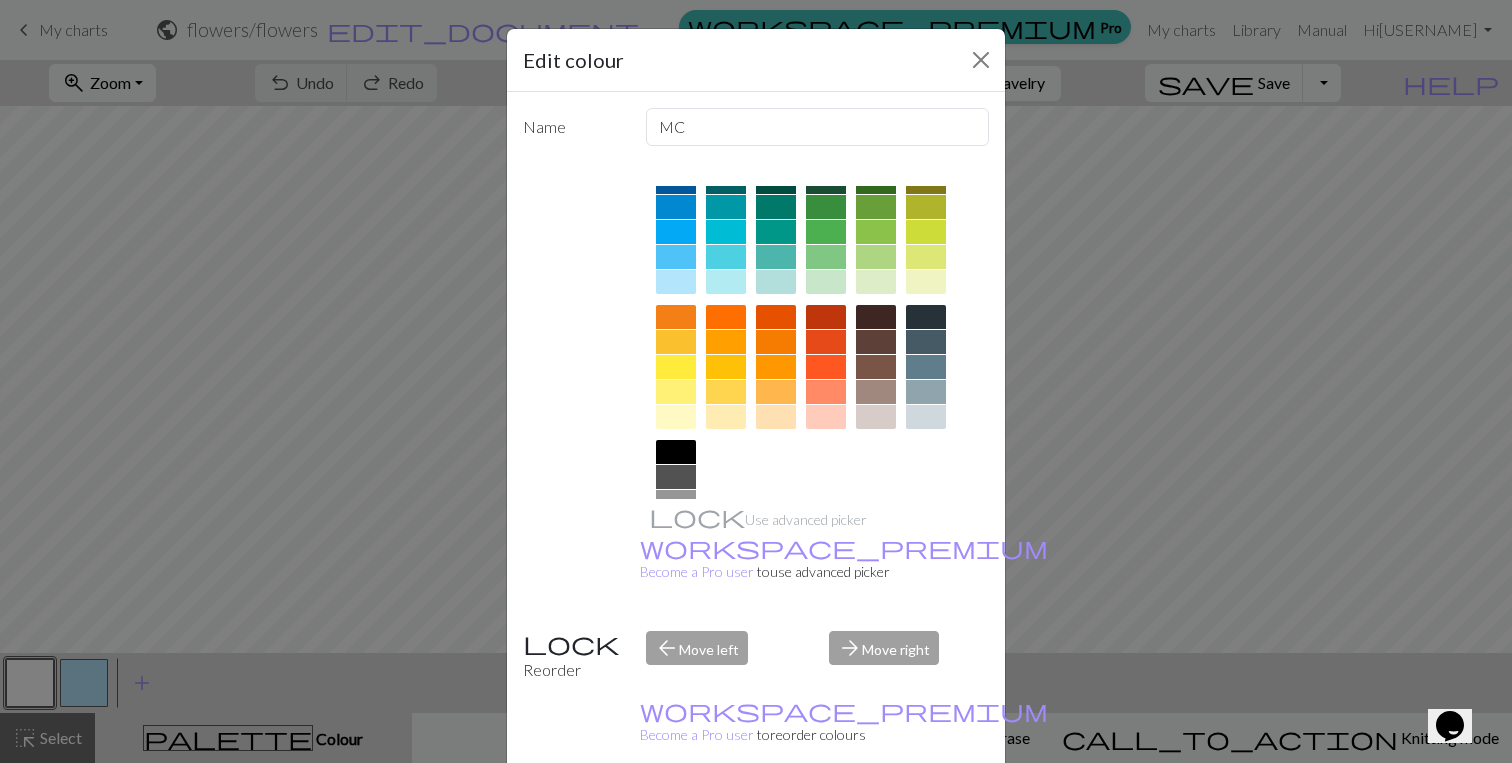 click at bounding box center (676, 417) 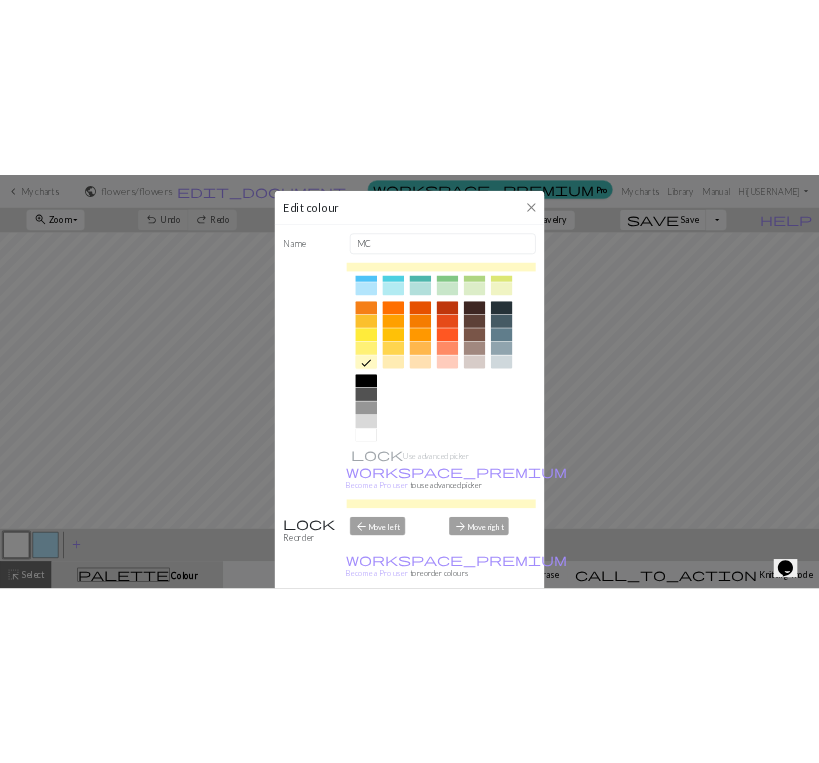scroll, scrollTop: 255, scrollLeft: 0, axis: vertical 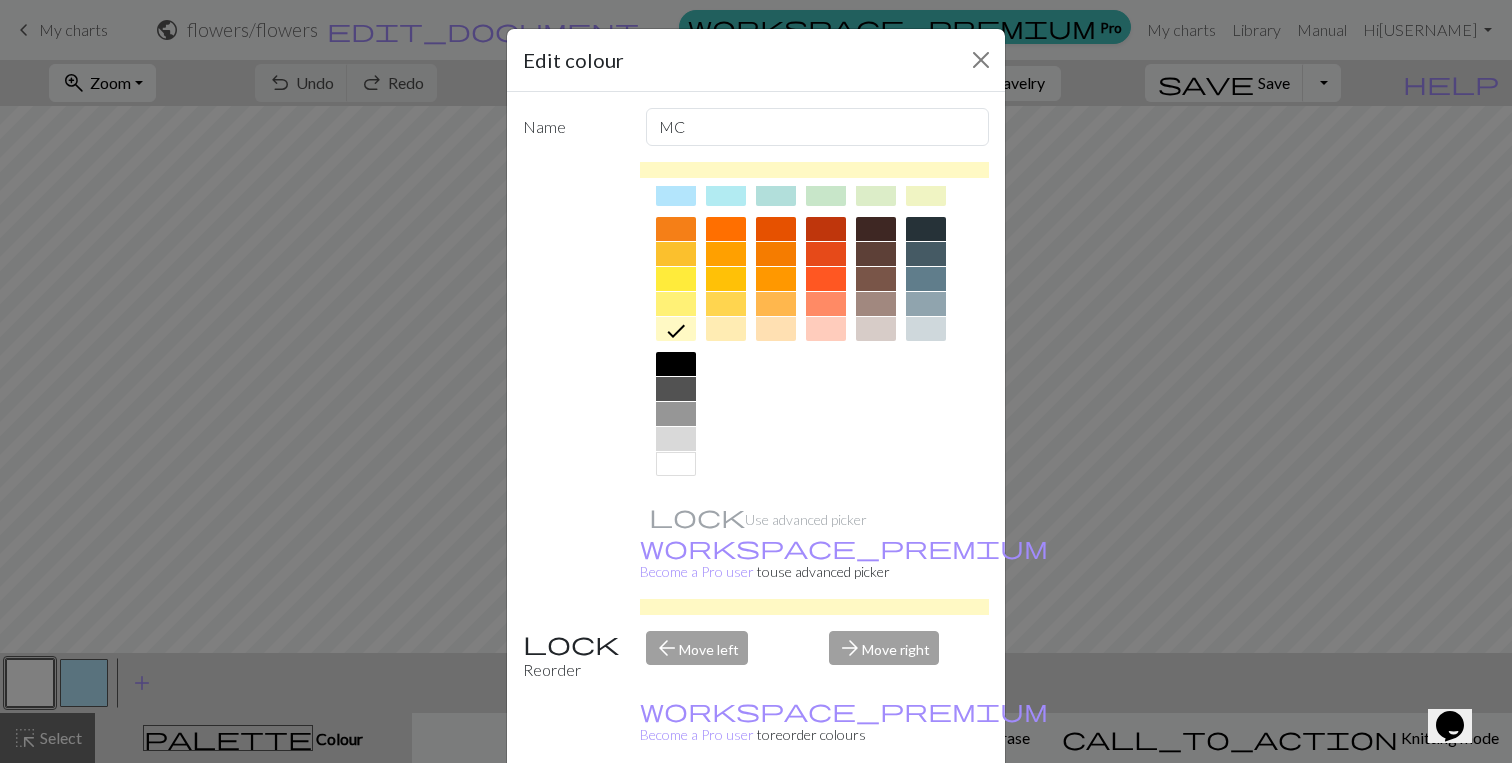 click on "Done" at bounding box center [876, 814] 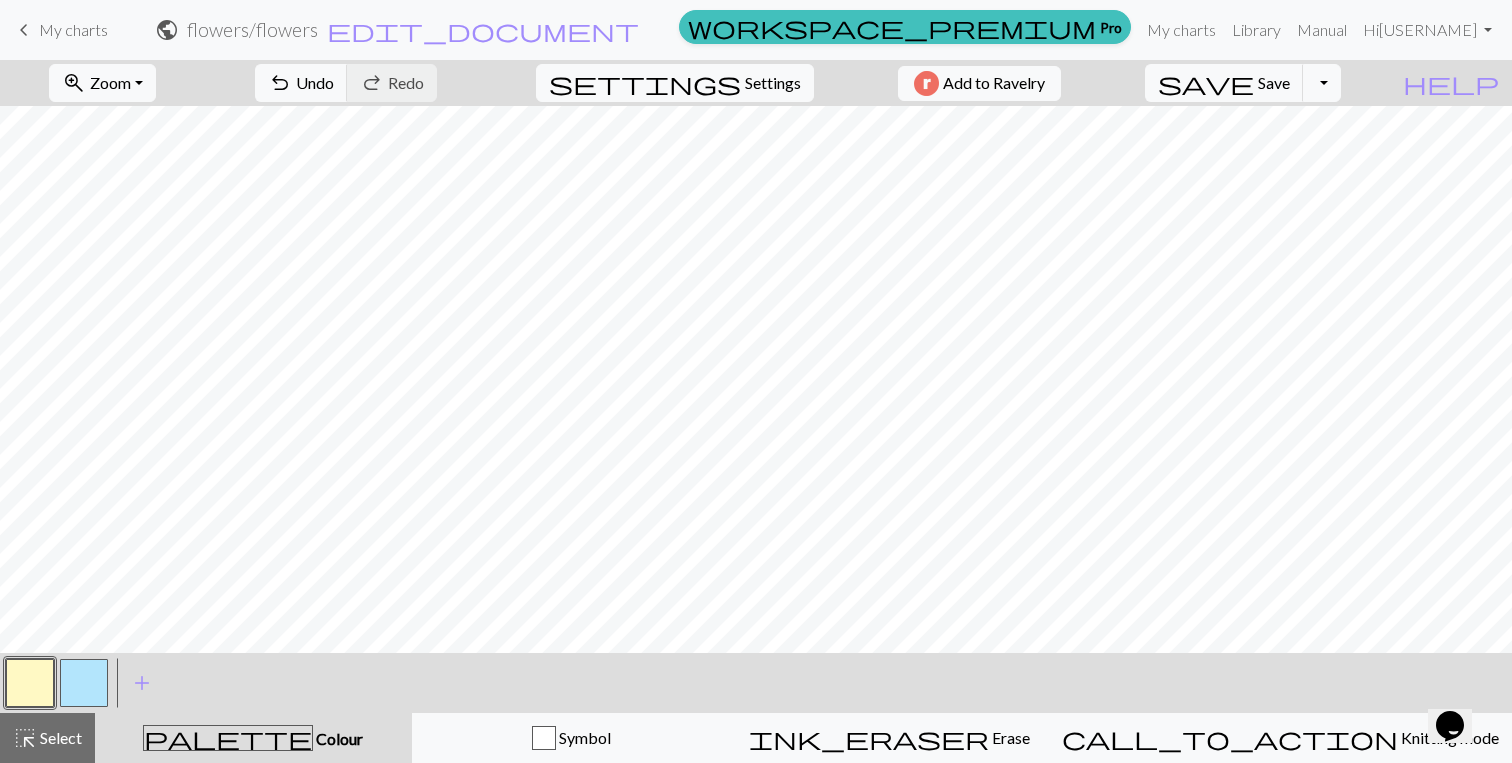 click at bounding box center [84, 683] 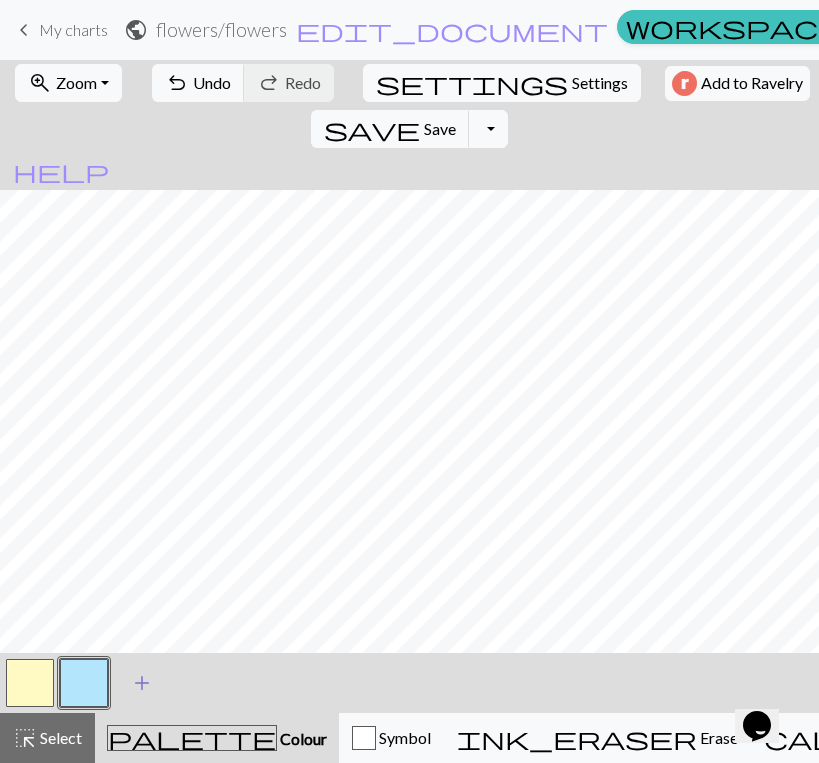 click on "add" at bounding box center (142, 683) 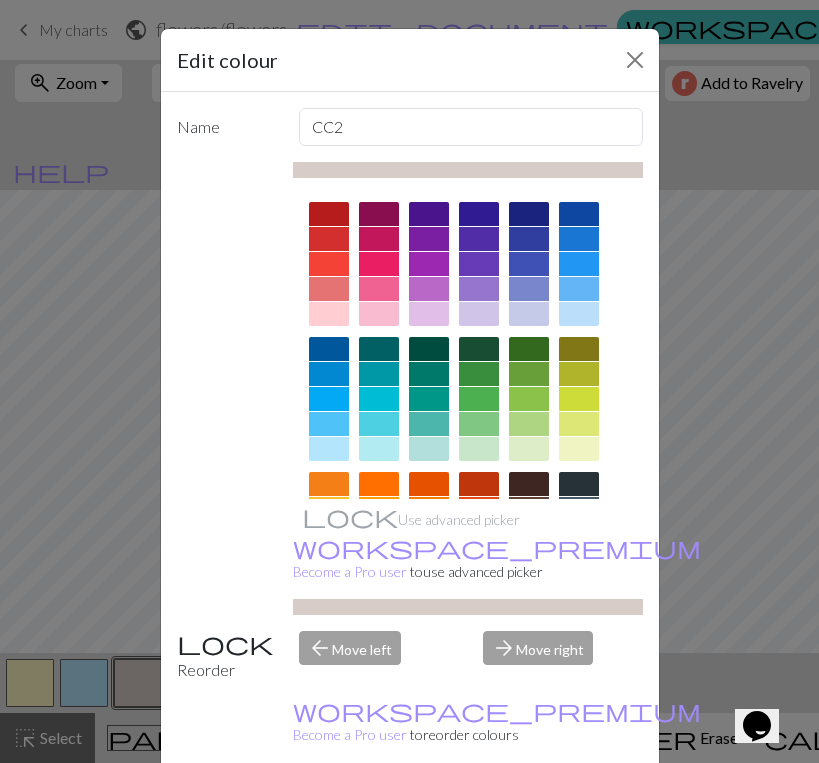 click at bounding box center (479, 424) 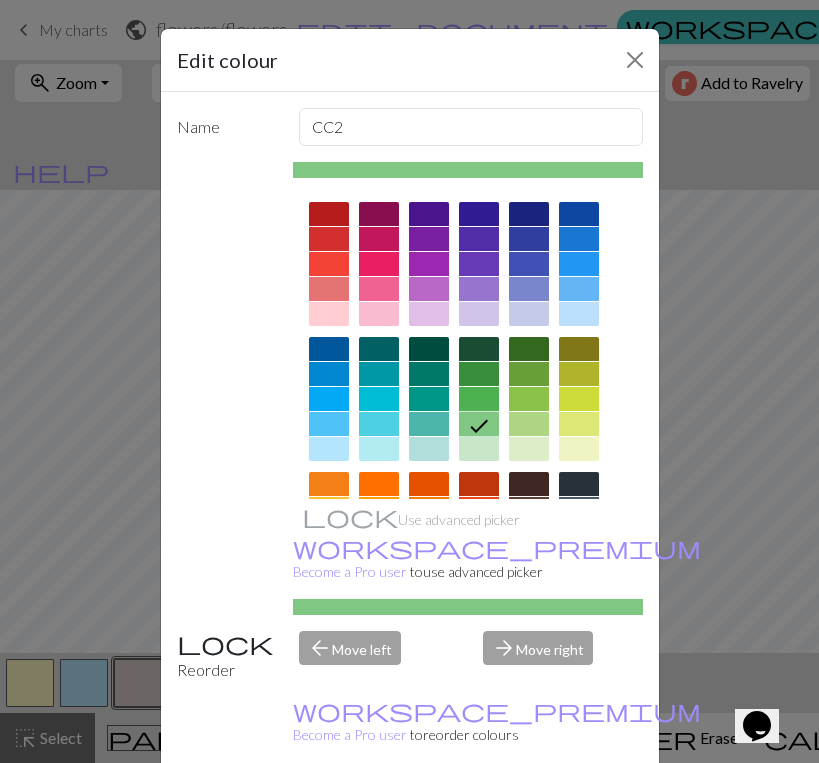click on "Done" at bounding box center [530, 814] 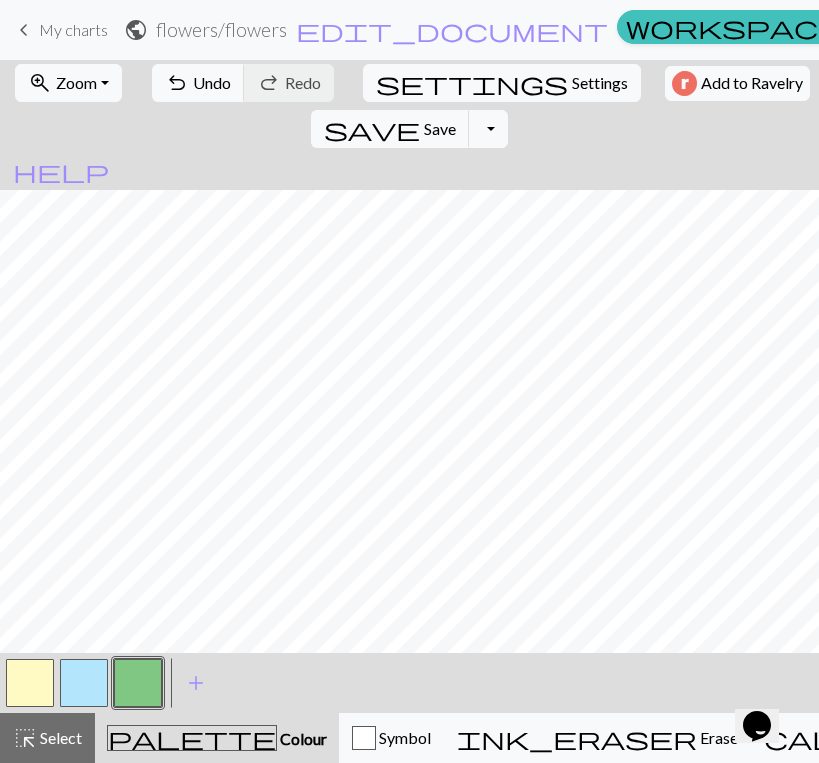 click at bounding box center (84, 683) 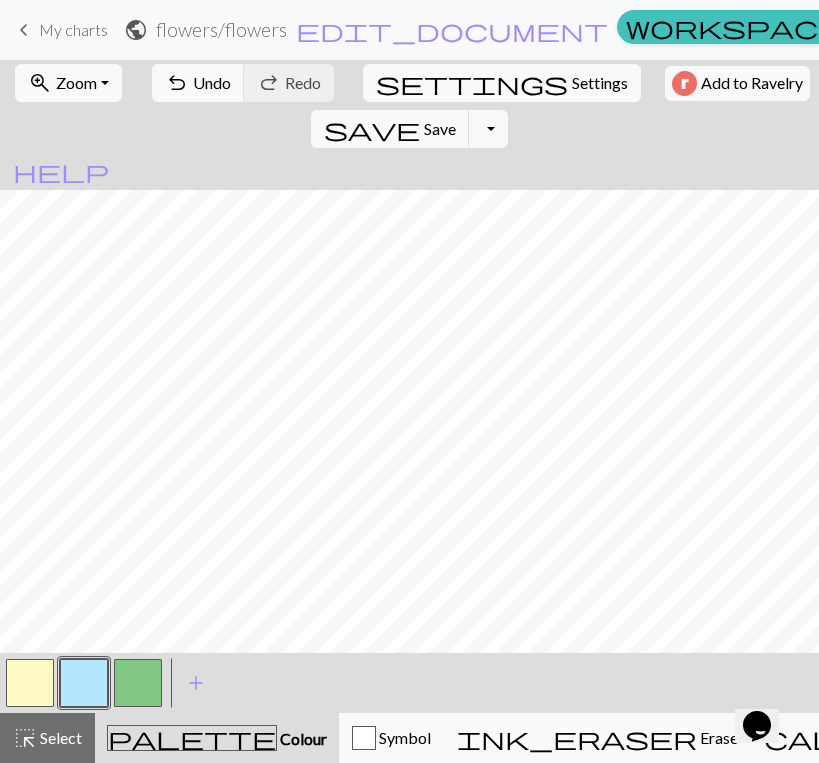 click at bounding box center [84, 683] 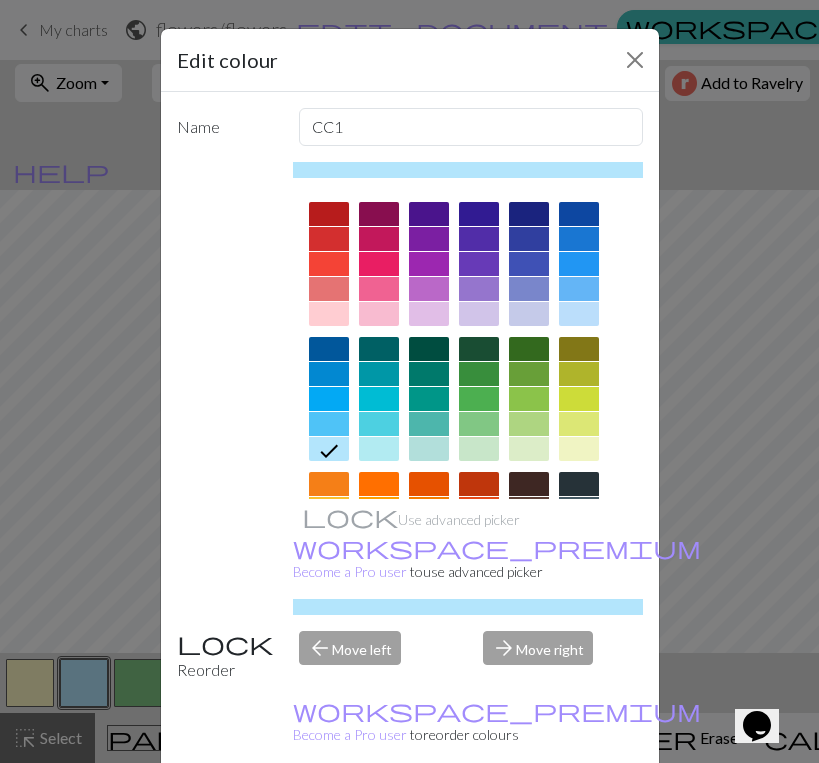 click on "Done" at bounding box center (530, 814) 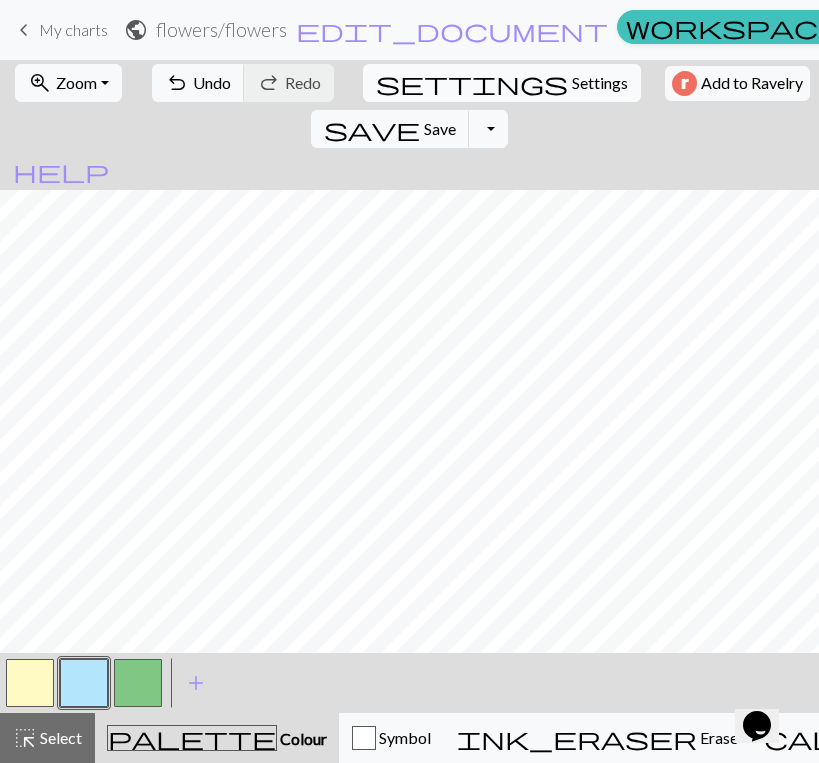 click on "Settings" at bounding box center (600, 83) 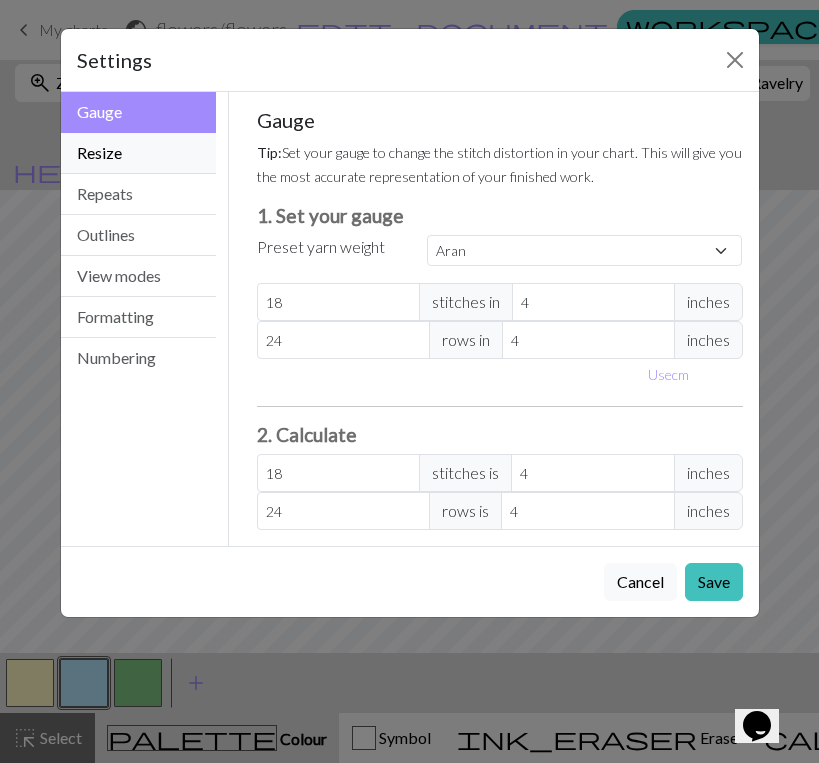 click on "Resize" at bounding box center [139, 153] 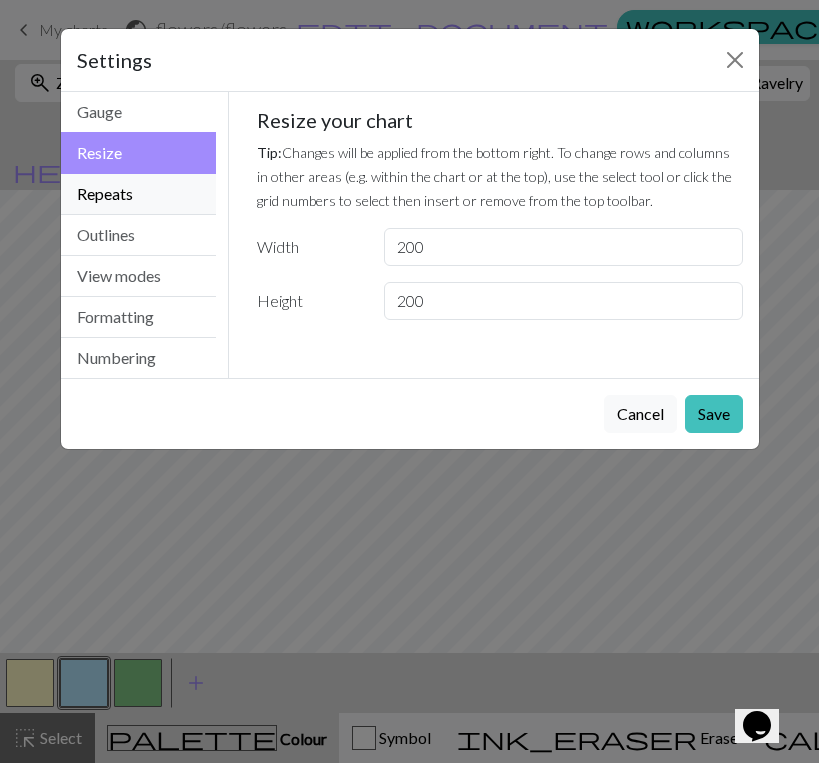 click on "Repeats" at bounding box center (139, 194) 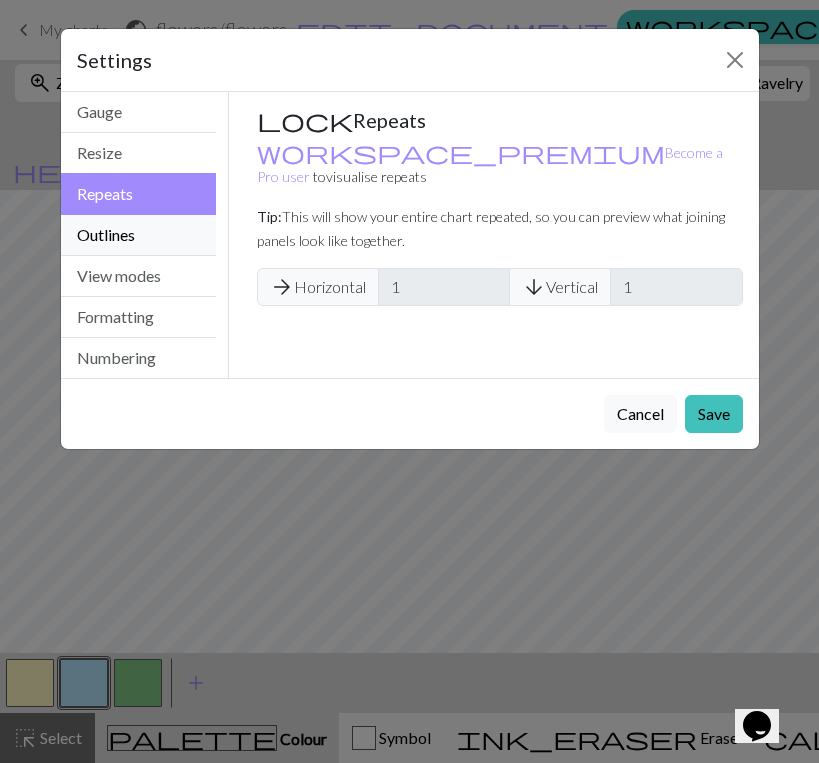 click on "Outlines" at bounding box center (139, 235) 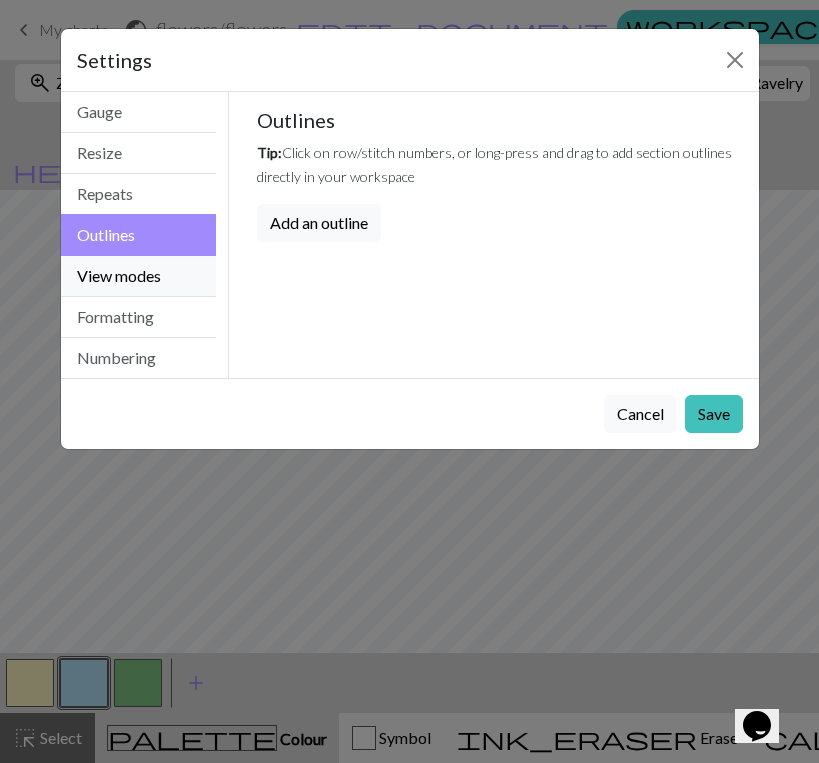 click on "View modes" at bounding box center (139, 276) 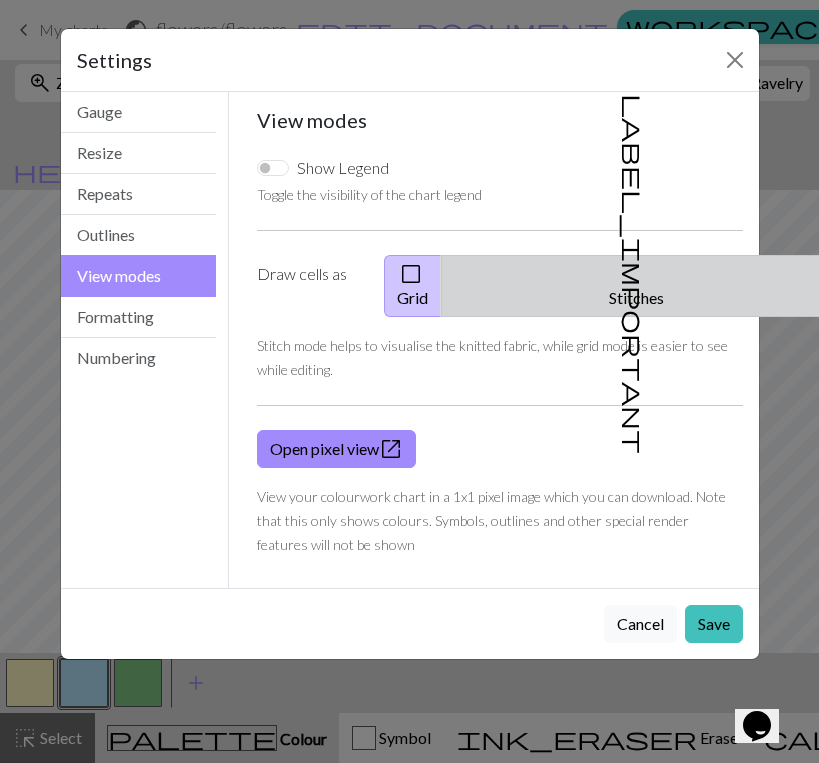 click on "label_important" at bounding box center [634, 274] 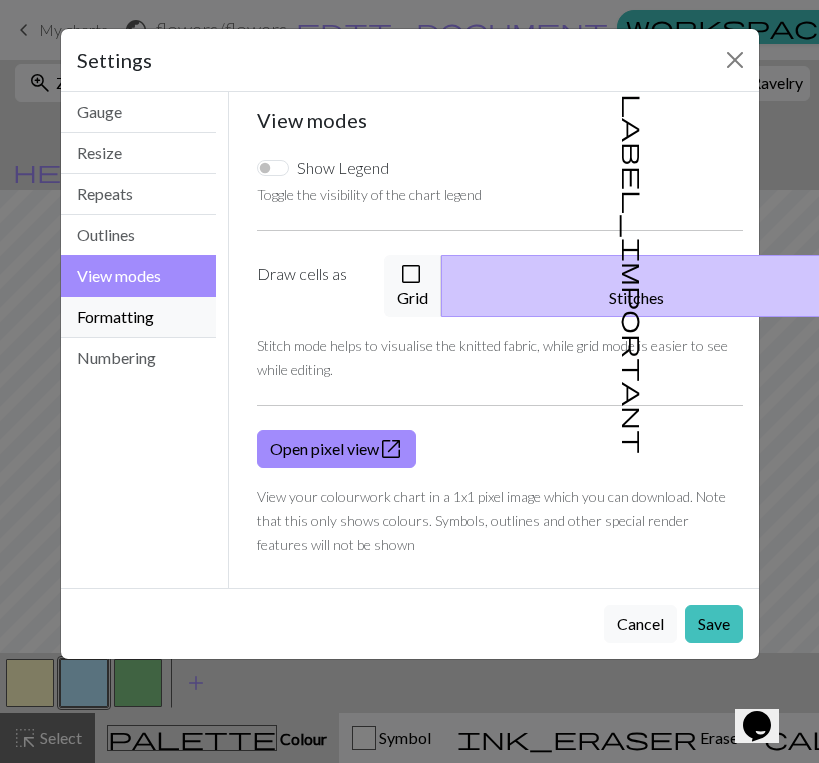 click on "Formatting" at bounding box center [139, 317] 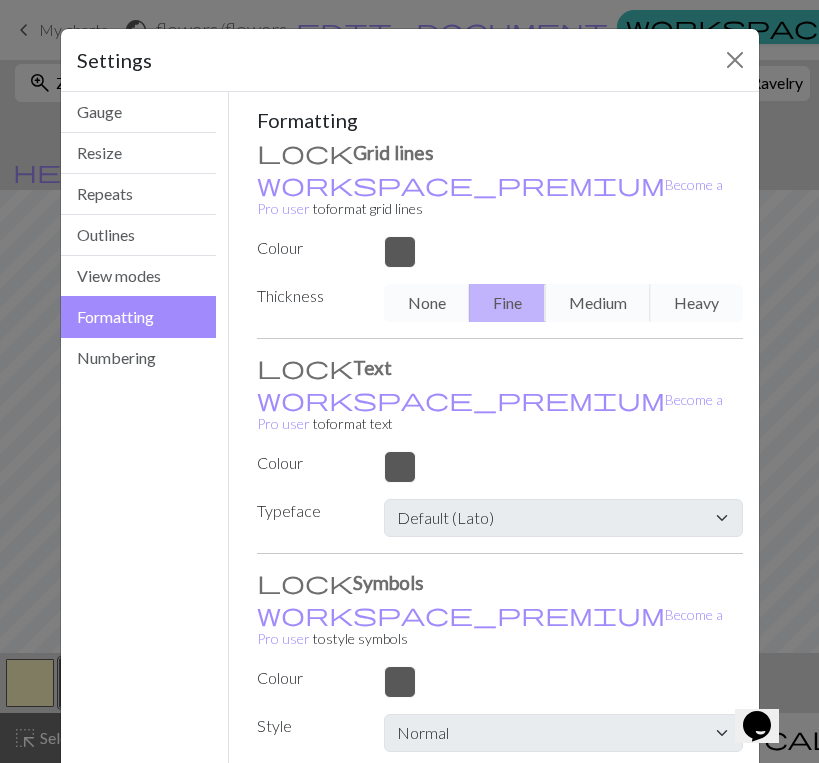 scroll, scrollTop: 49, scrollLeft: 0, axis: vertical 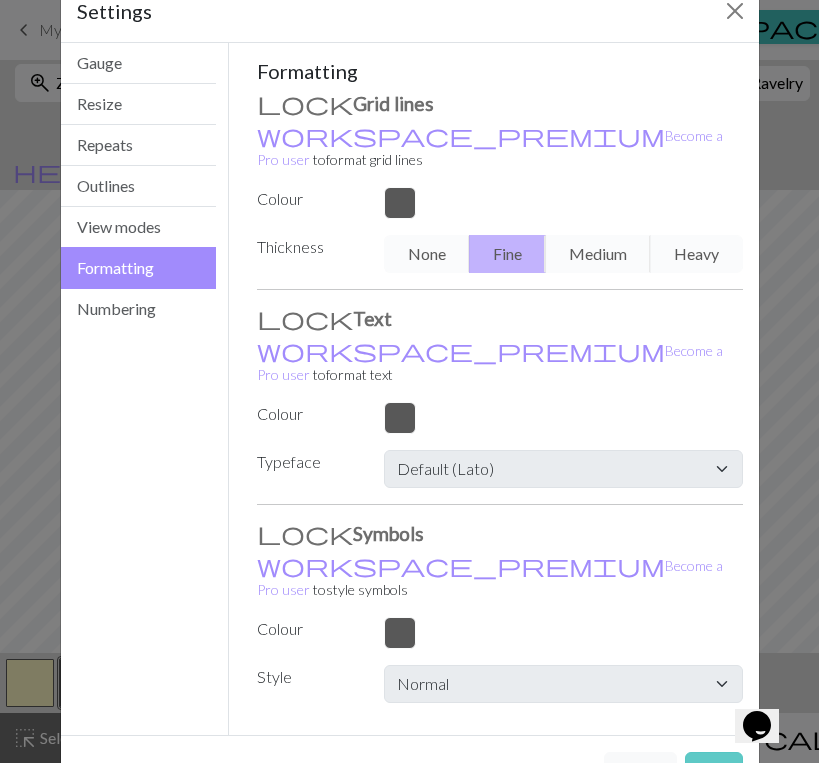 click on "Save" at bounding box center [714, 771] 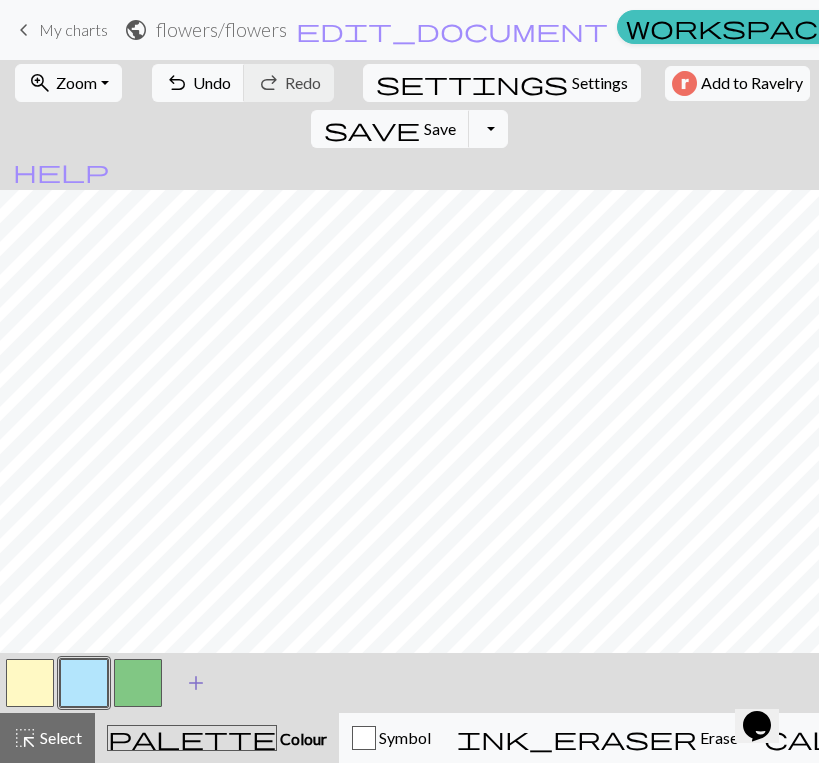 click on "add" at bounding box center (196, 683) 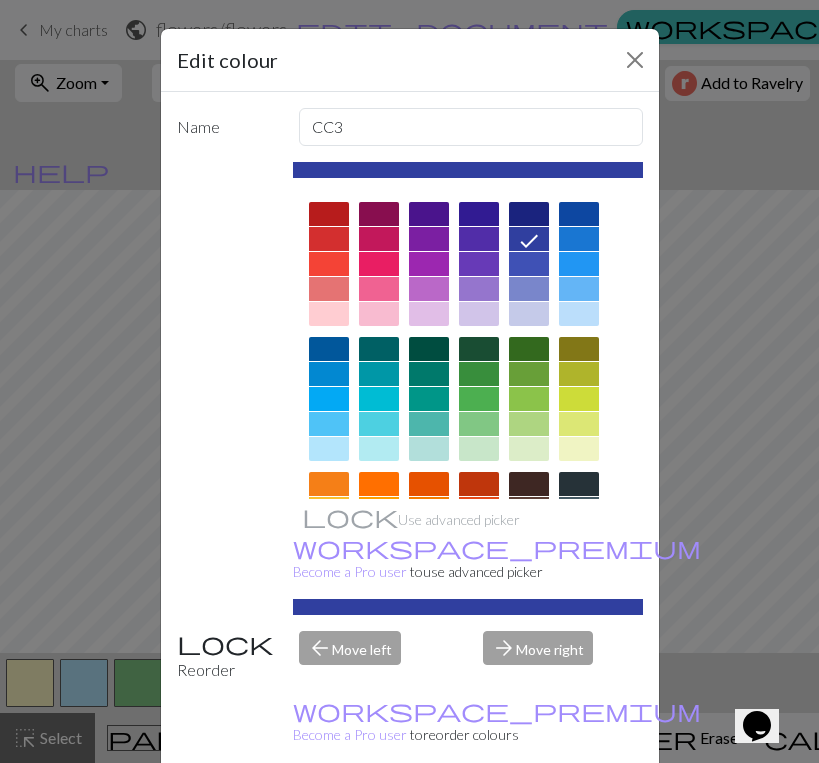 click at bounding box center (329, 289) 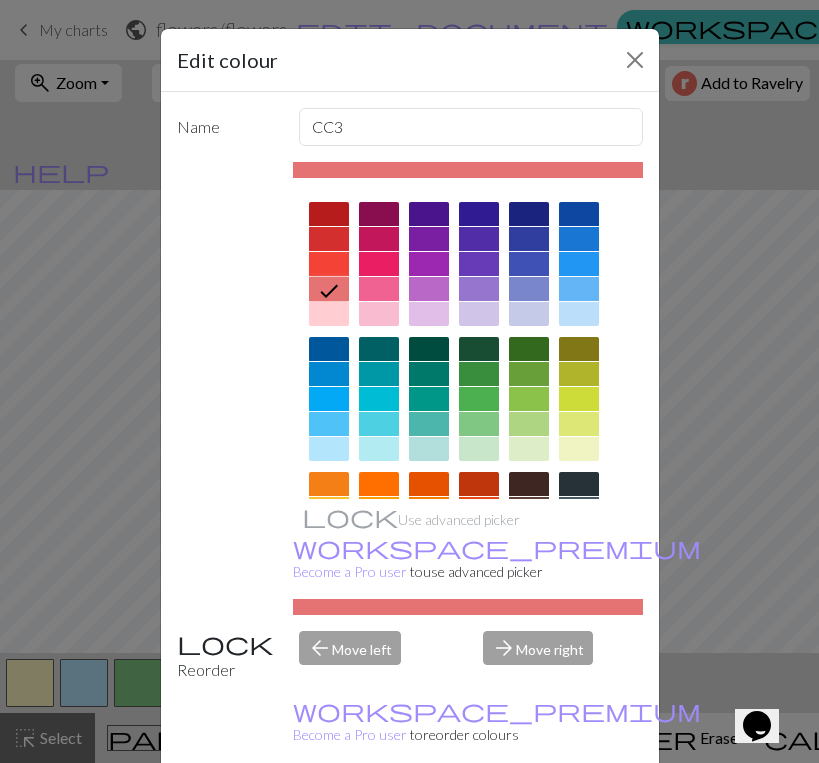 click on "Done" at bounding box center [530, 814] 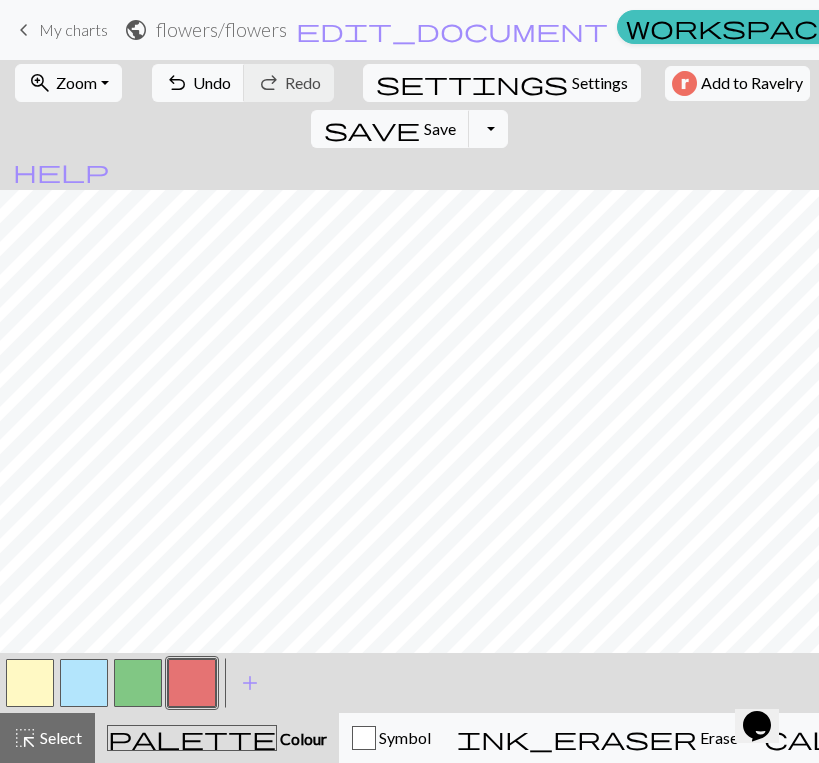 click at bounding box center [138, 683] 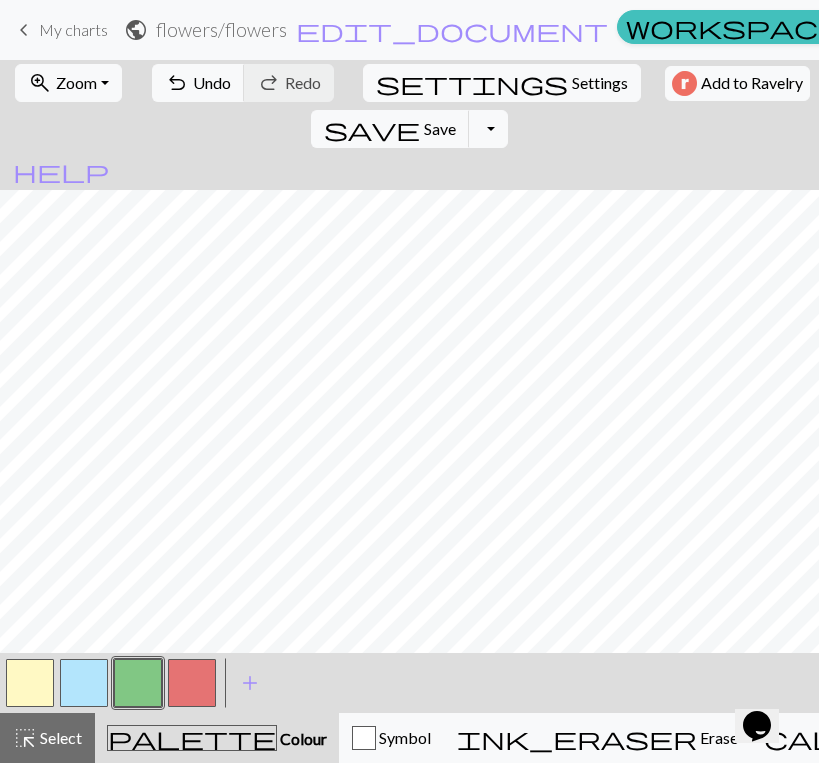 click at bounding box center [138, 683] 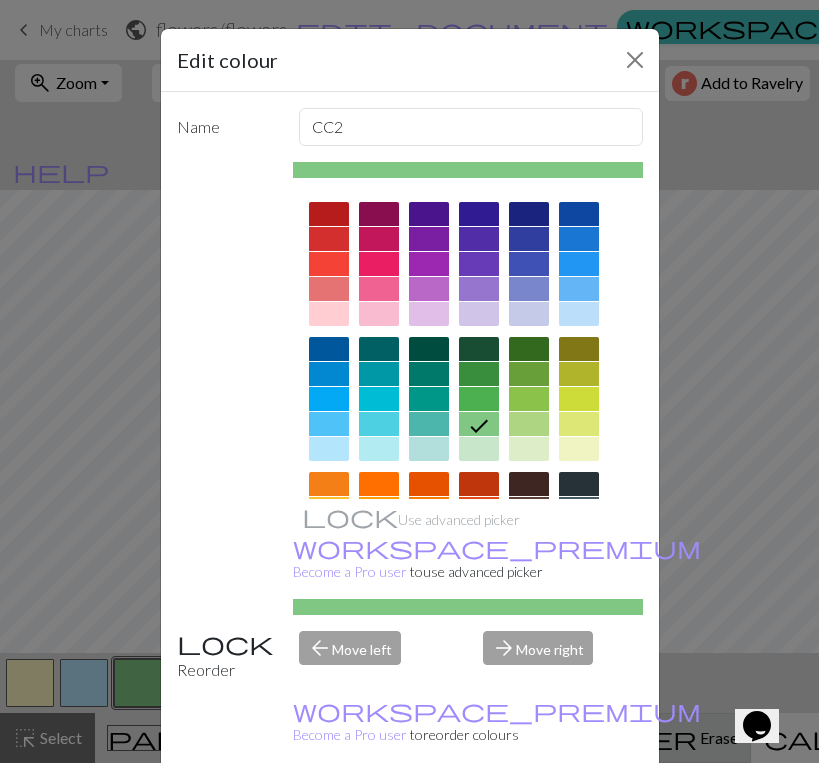 click on "Done" at bounding box center (530, 814) 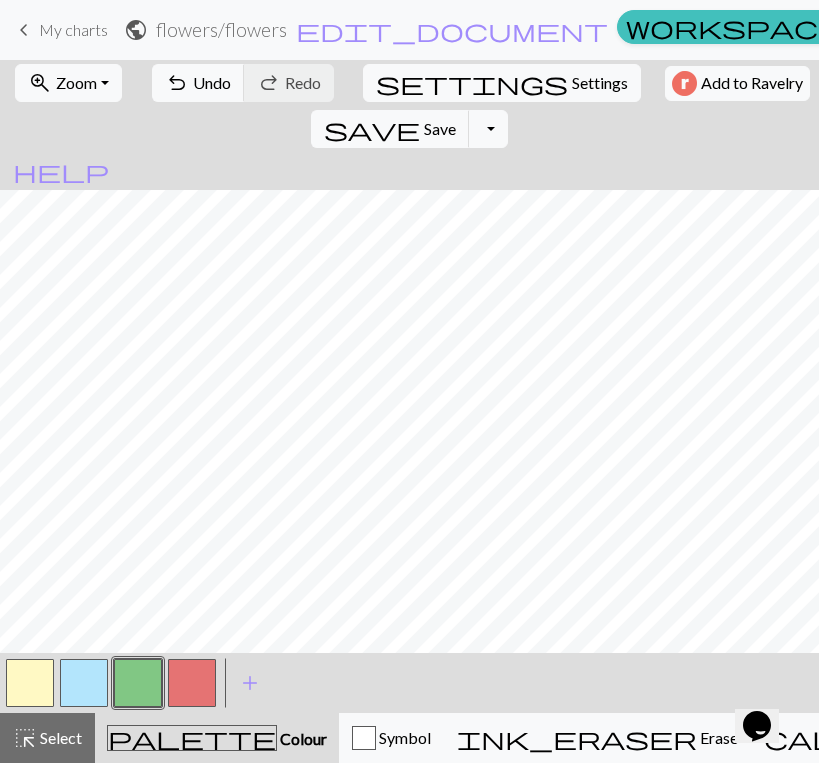 click at bounding box center (192, 683) 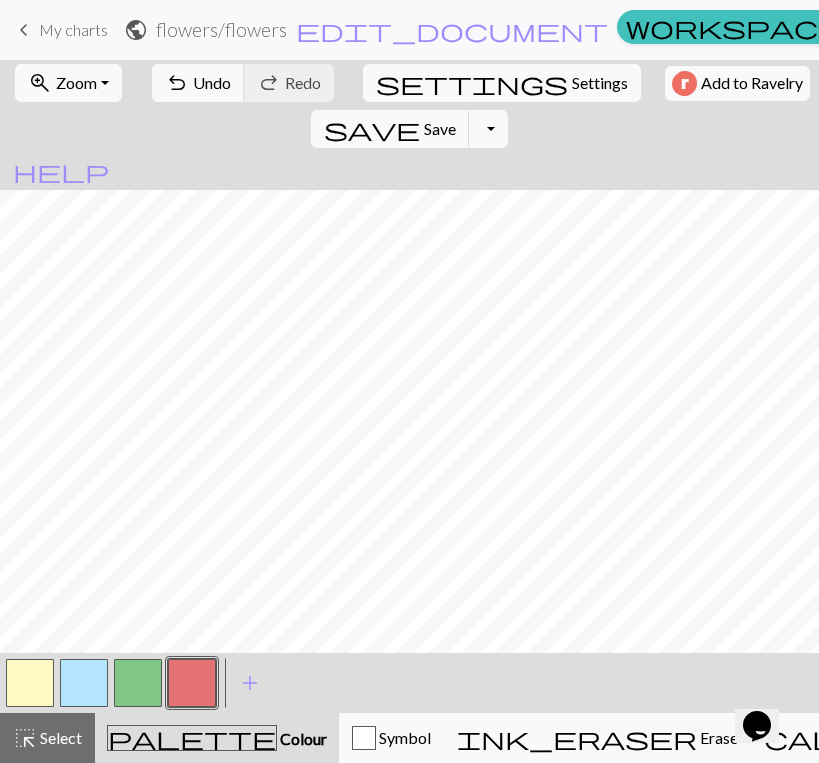 click at bounding box center (30, 683) 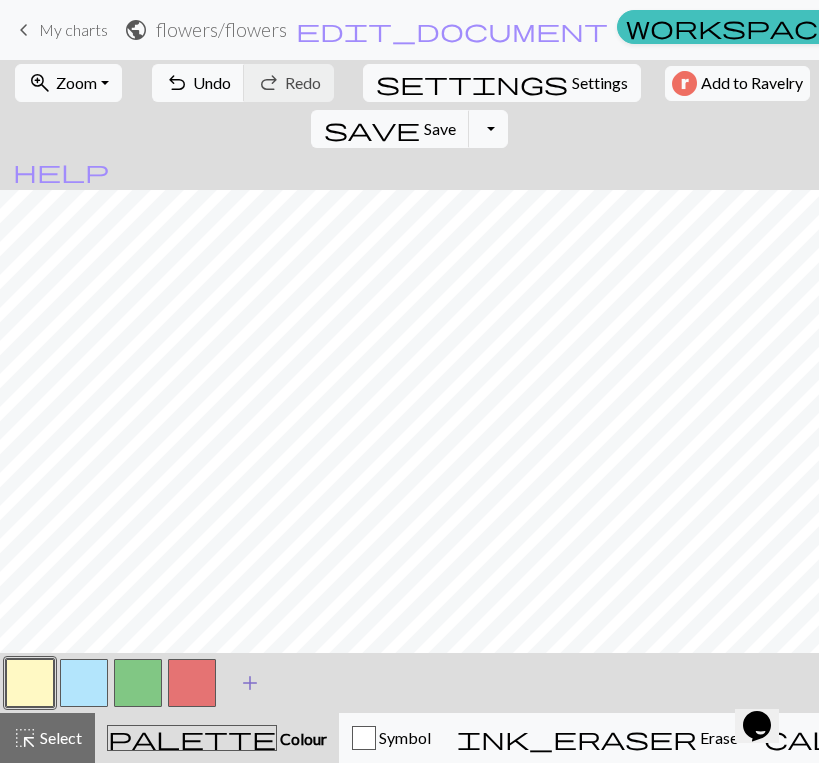 click on "add" at bounding box center (250, 683) 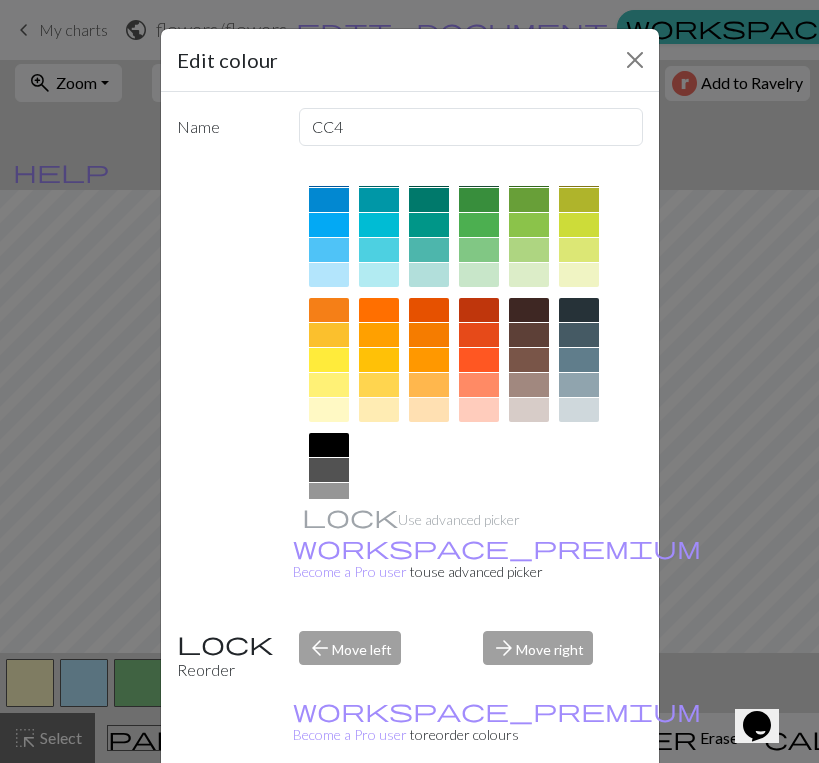 scroll, scrollTop: 170, scrollLeft: 0, axis: vertical 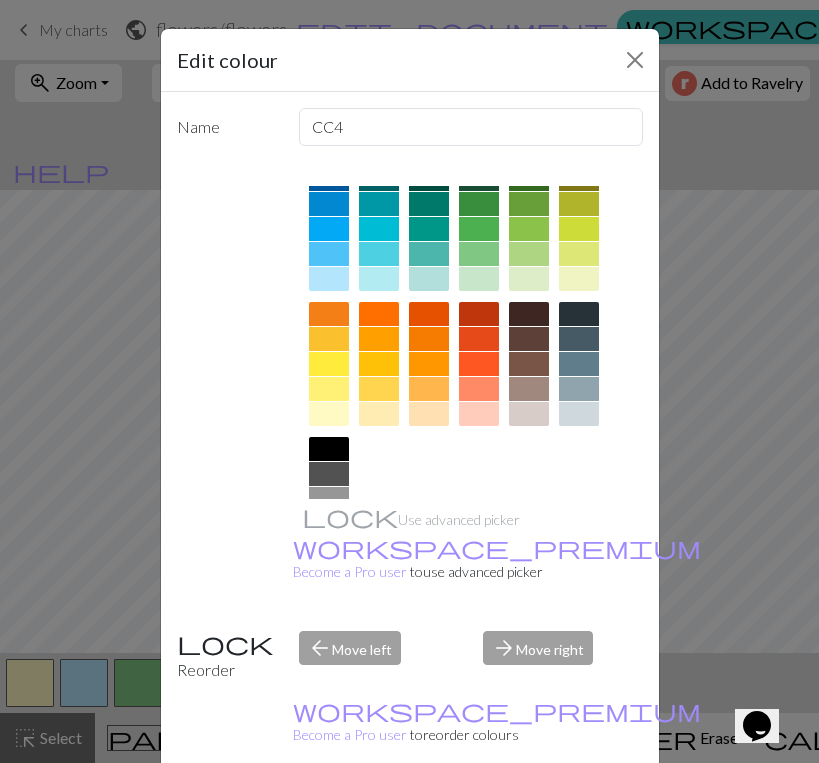 click at bounding box center (429, 364) 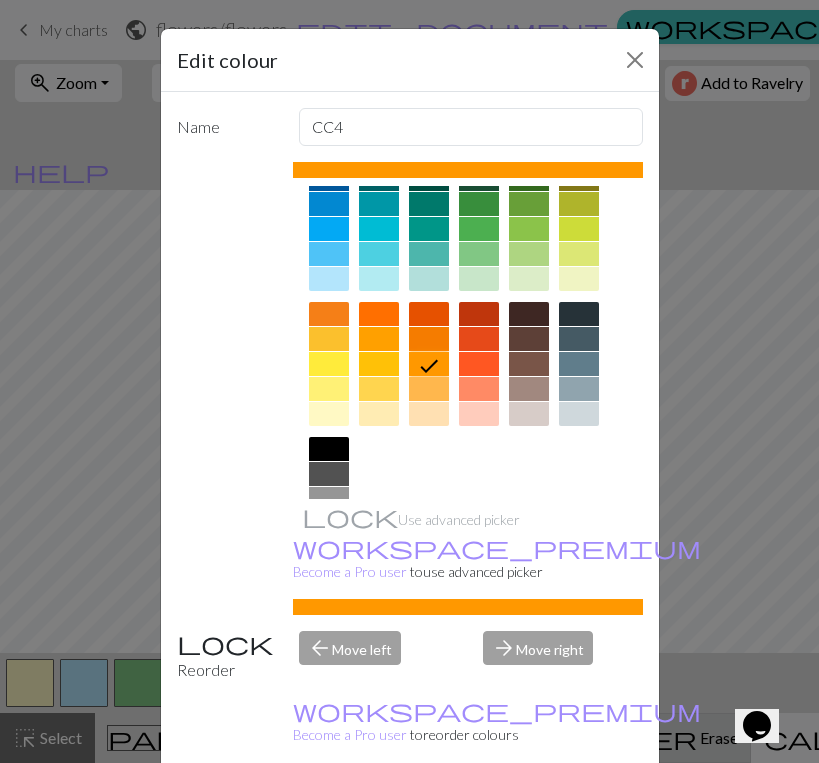 click on "Done" at bounding box center [530, 814] 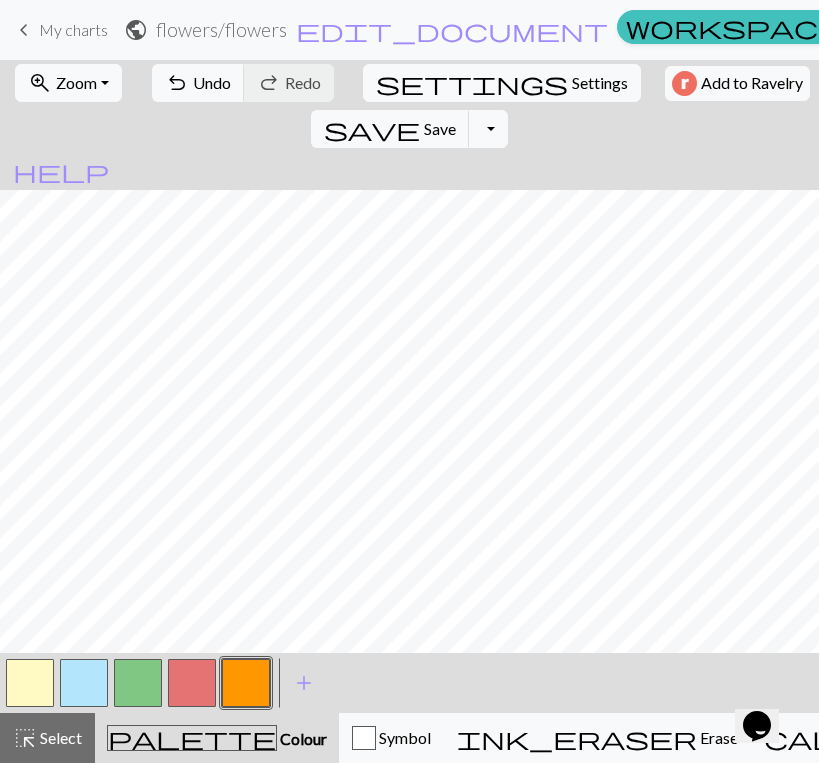 click at bounding box center [138, 683] 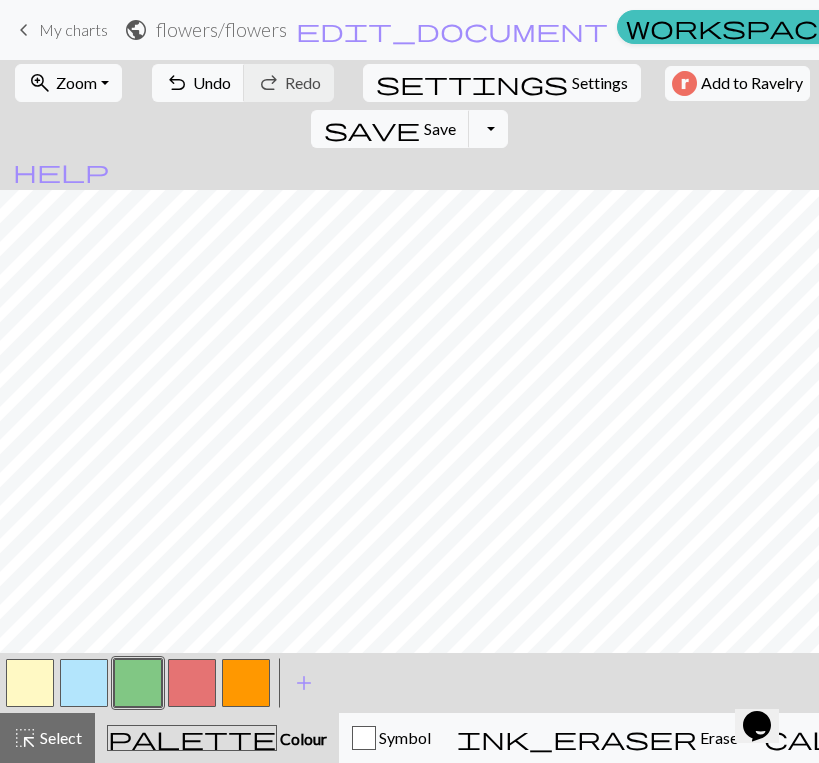 click at bounding box center (246, 683) 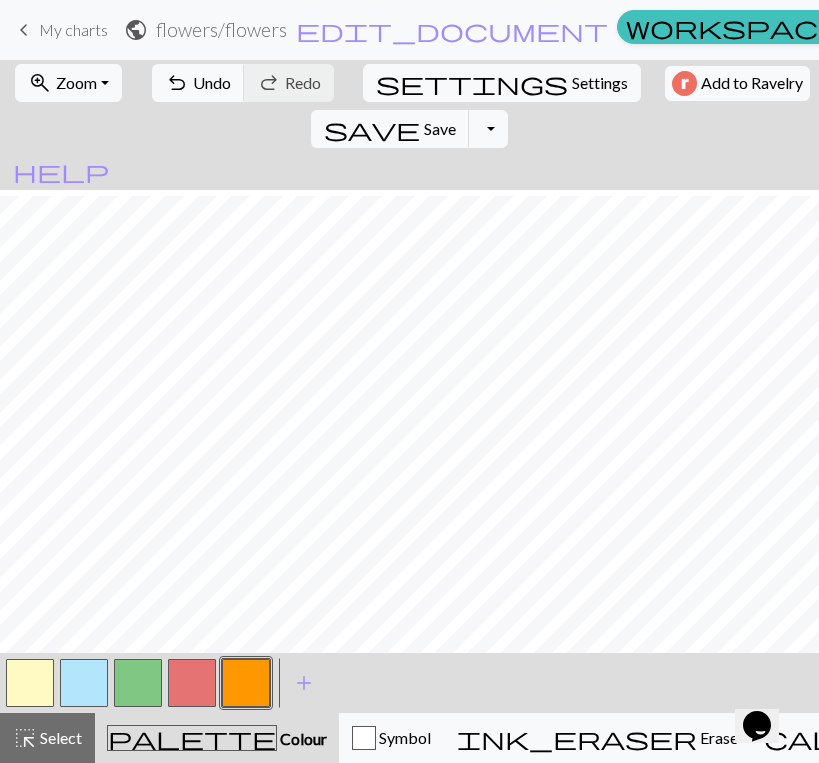 scroll, scrollTop: 179, scrollLeft: 0, axis: vertical 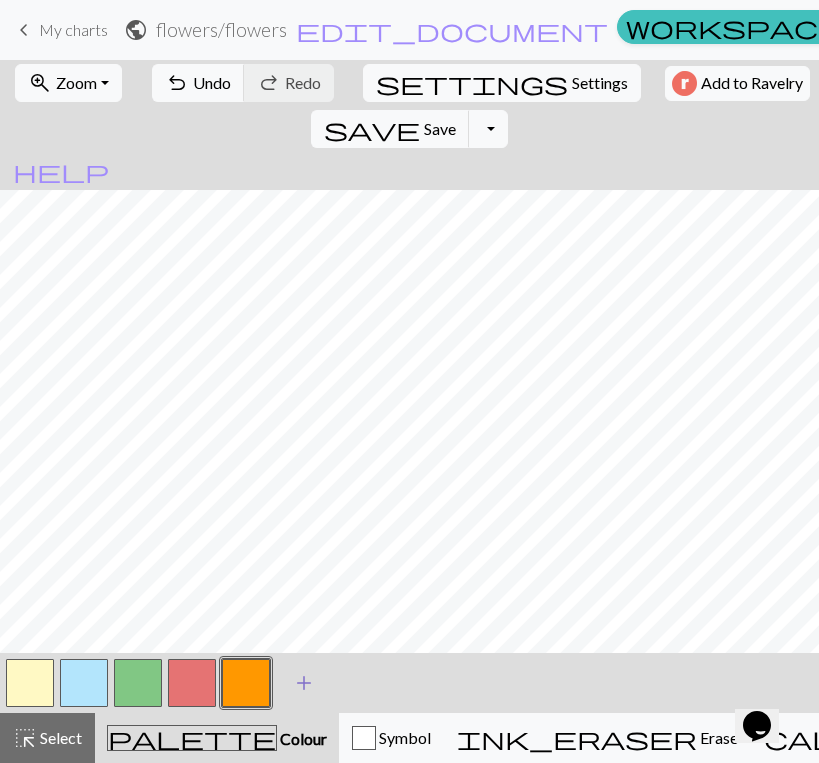 click on "add" at bounding box center [304, 683] 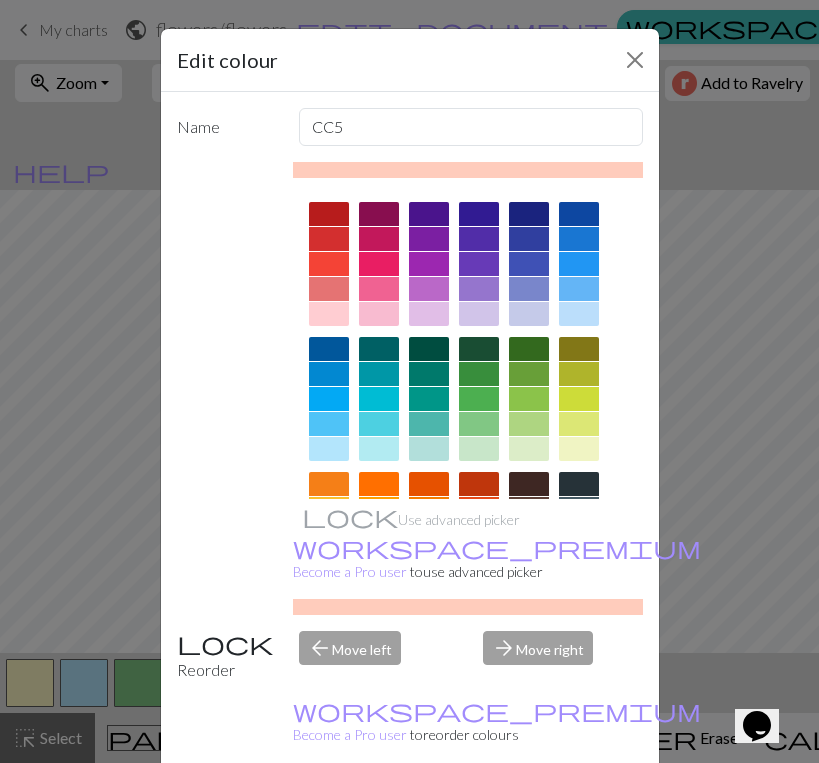 click at bounding box center (379, 289) 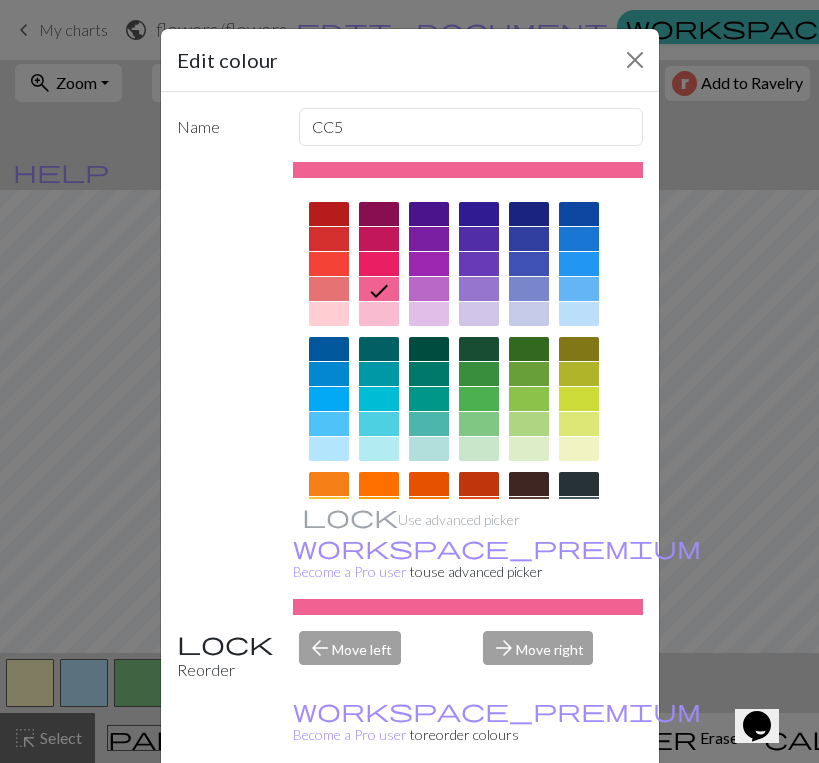 click on "Done" at bounding box center (530, 814) 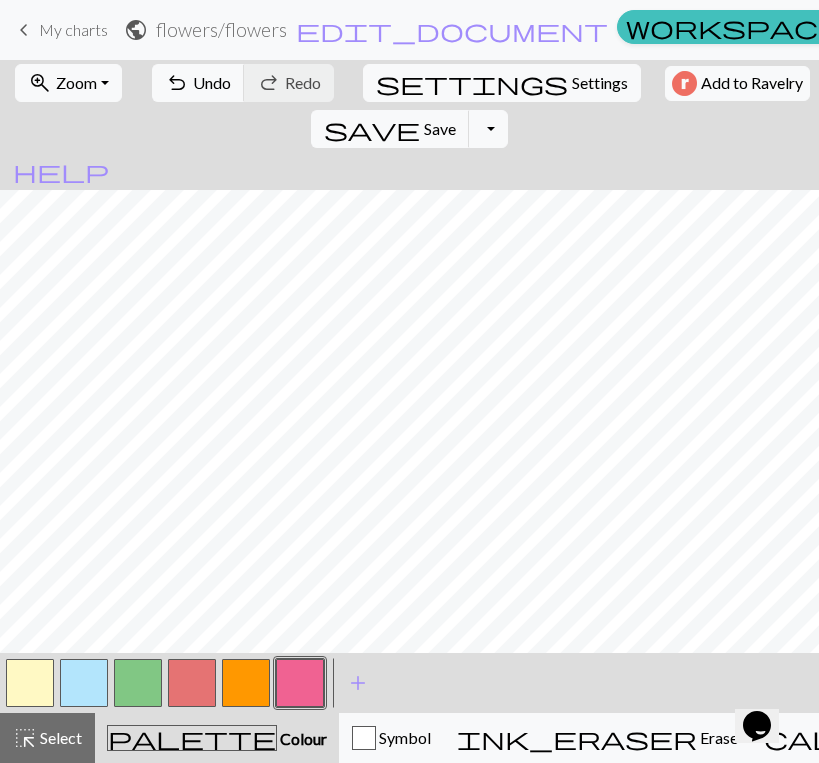 click at bounding box center (138, 683) 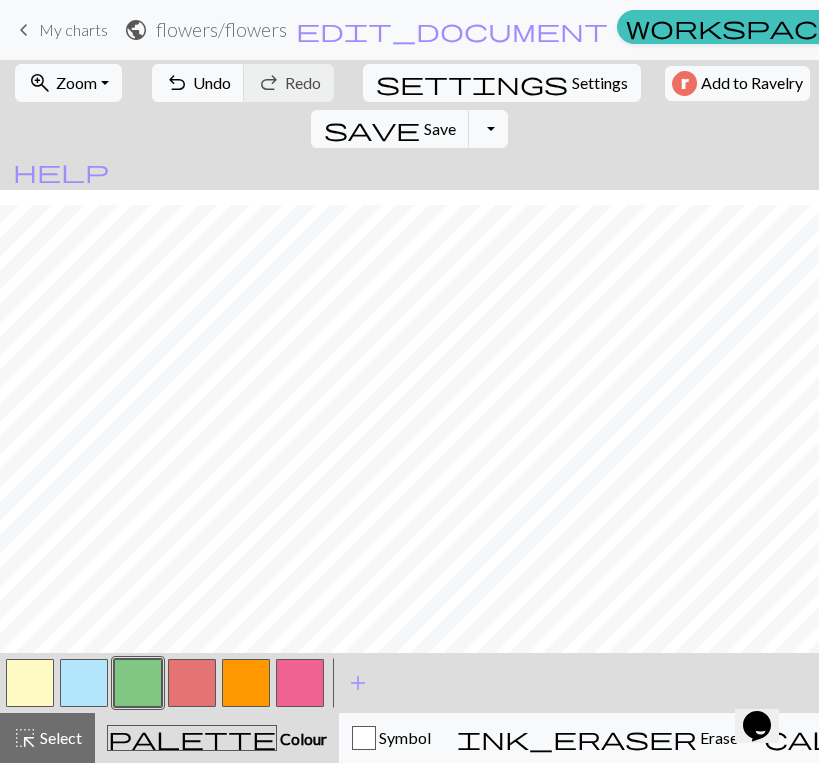 scroll, scrollTop: 167, scrollLeft: 0, axis: vertical 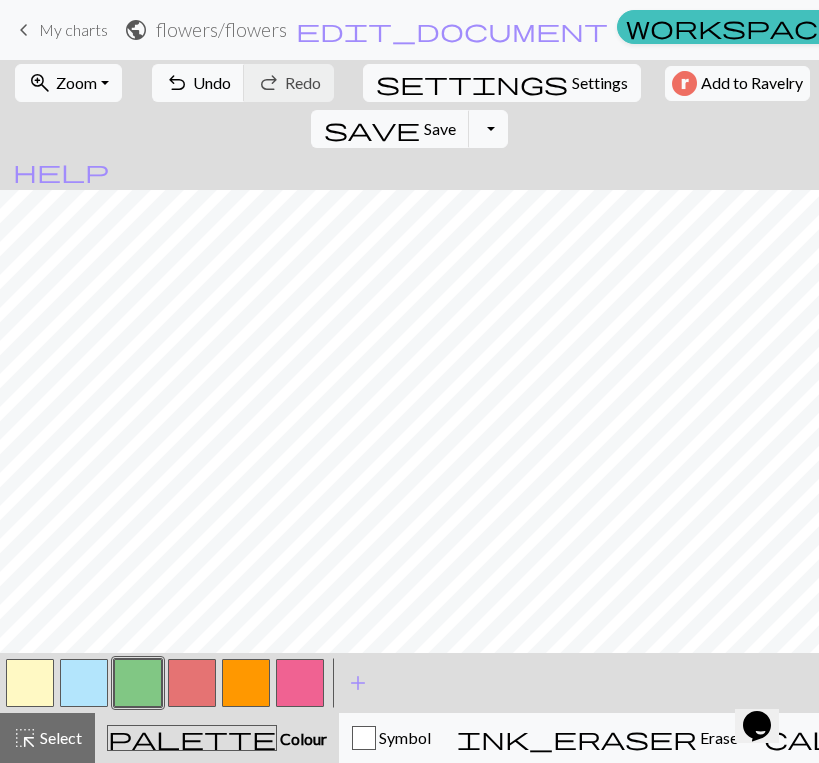 click at bounding box center (300, 683) 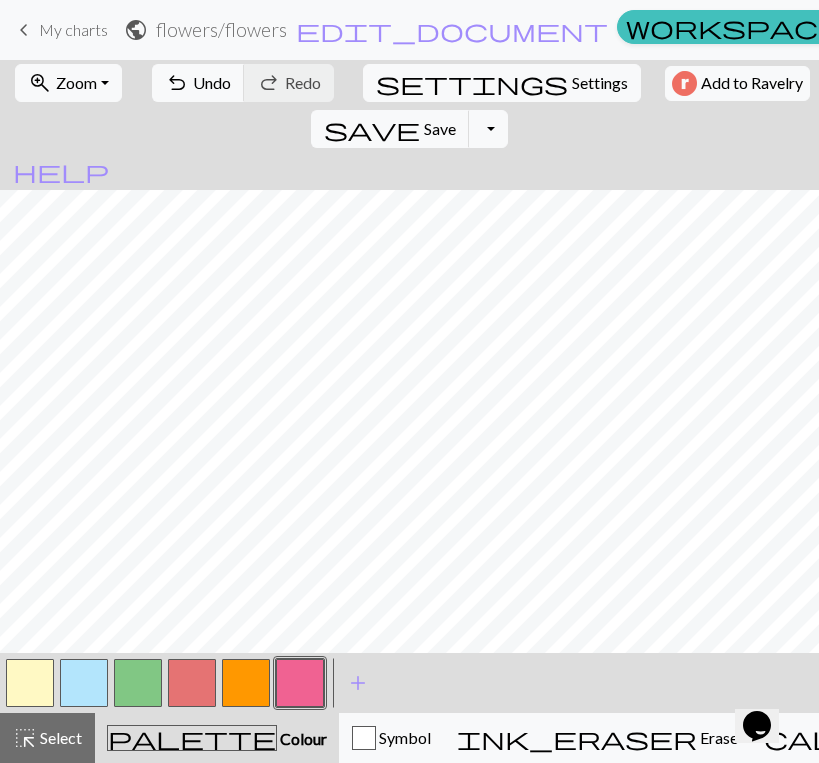 scroll, scrollTop: 50, scrollLeft: 0, axis: vertical 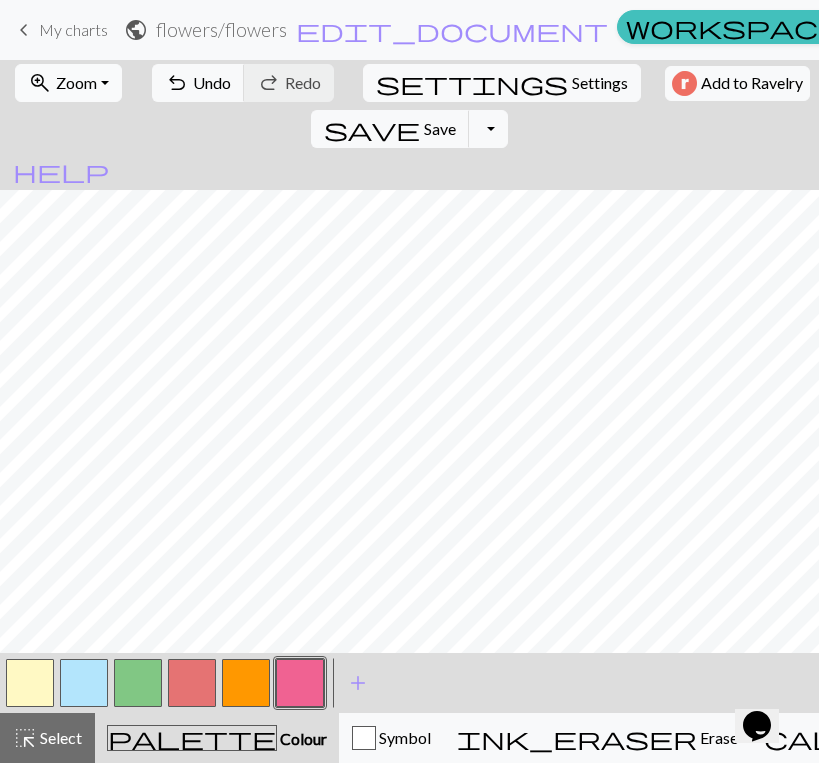click on "zoom_in Zoom Zoom" at bounding box center [68, 83] 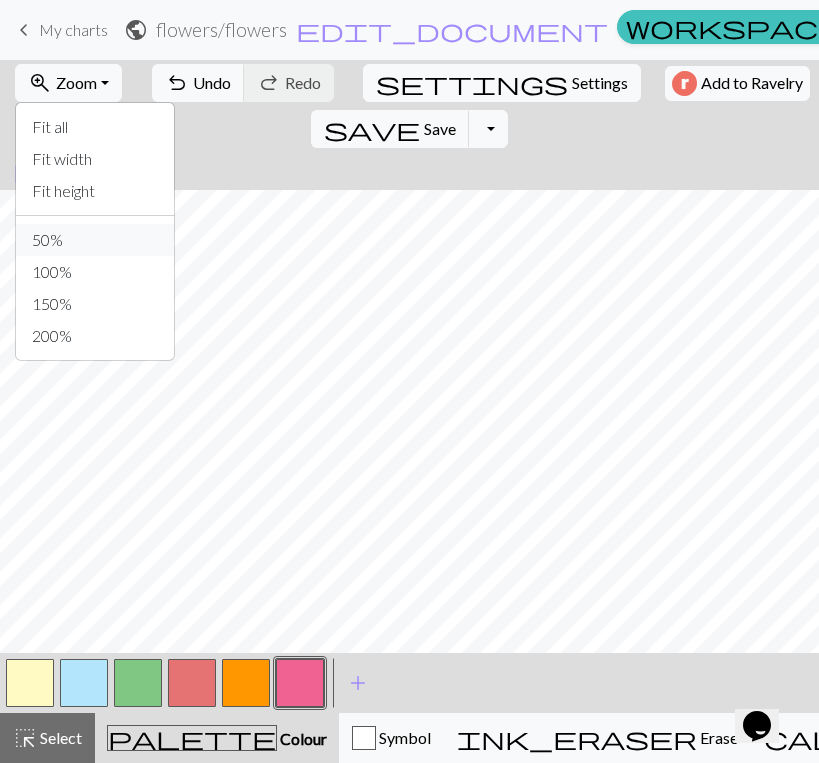 click on "50%" at bounding box center [95, 240] 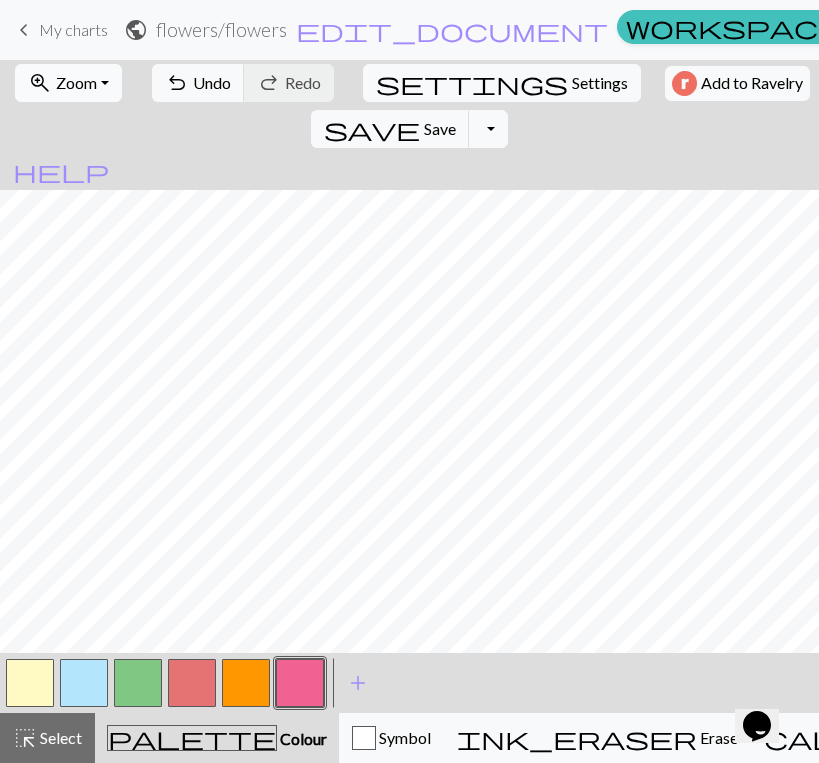 click on "Zoom" at bounding box center (76, 82) 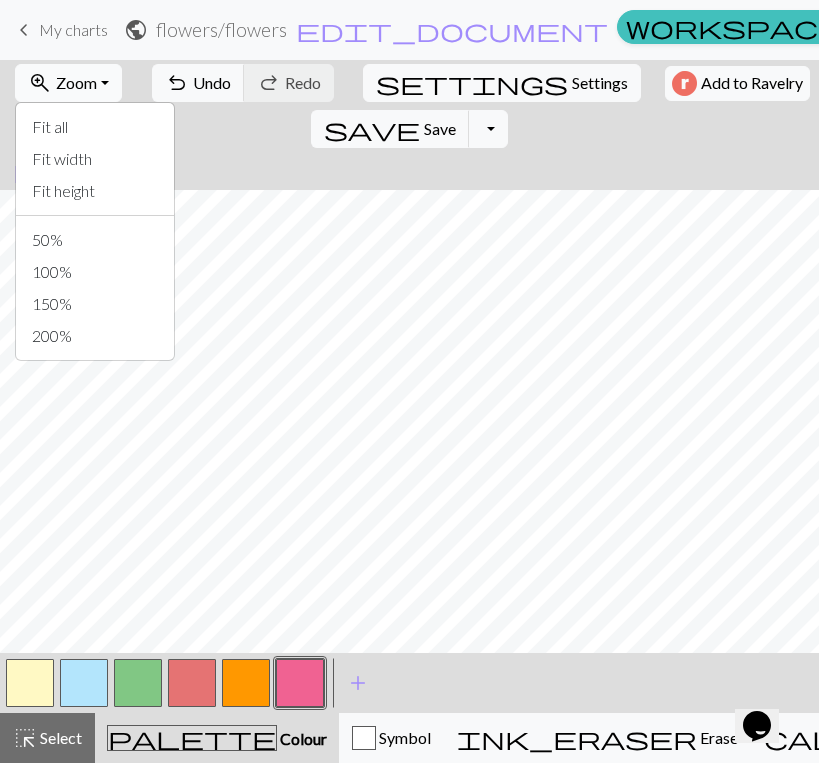 click on "Zoom" at bounding box center [76, 82] 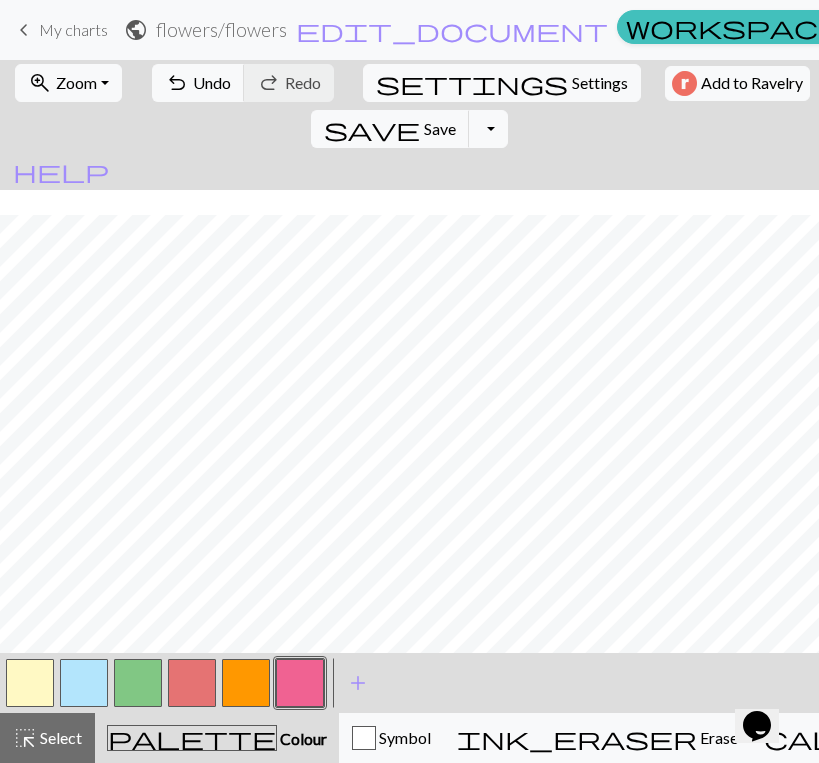 scroll, scrollTop: 60, scrollLeft: 0, axis: vertical 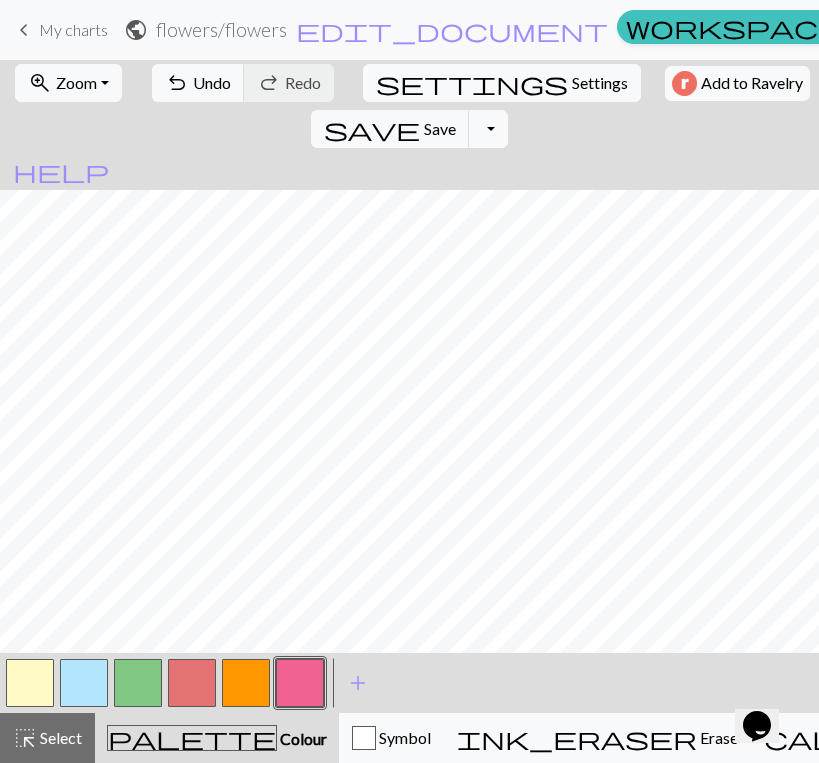 type 